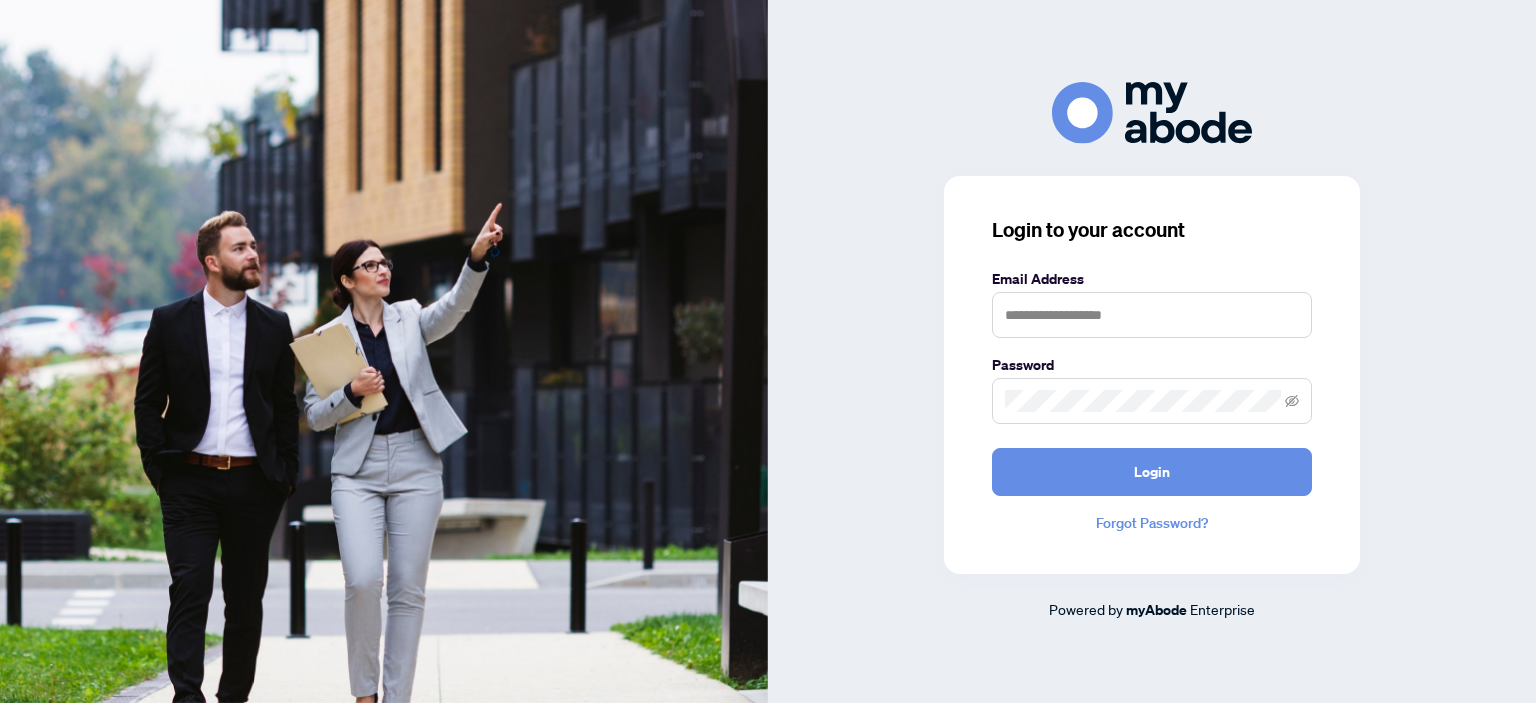 scroll, scrollTop: 0, scrollLeft: 0, axis: both 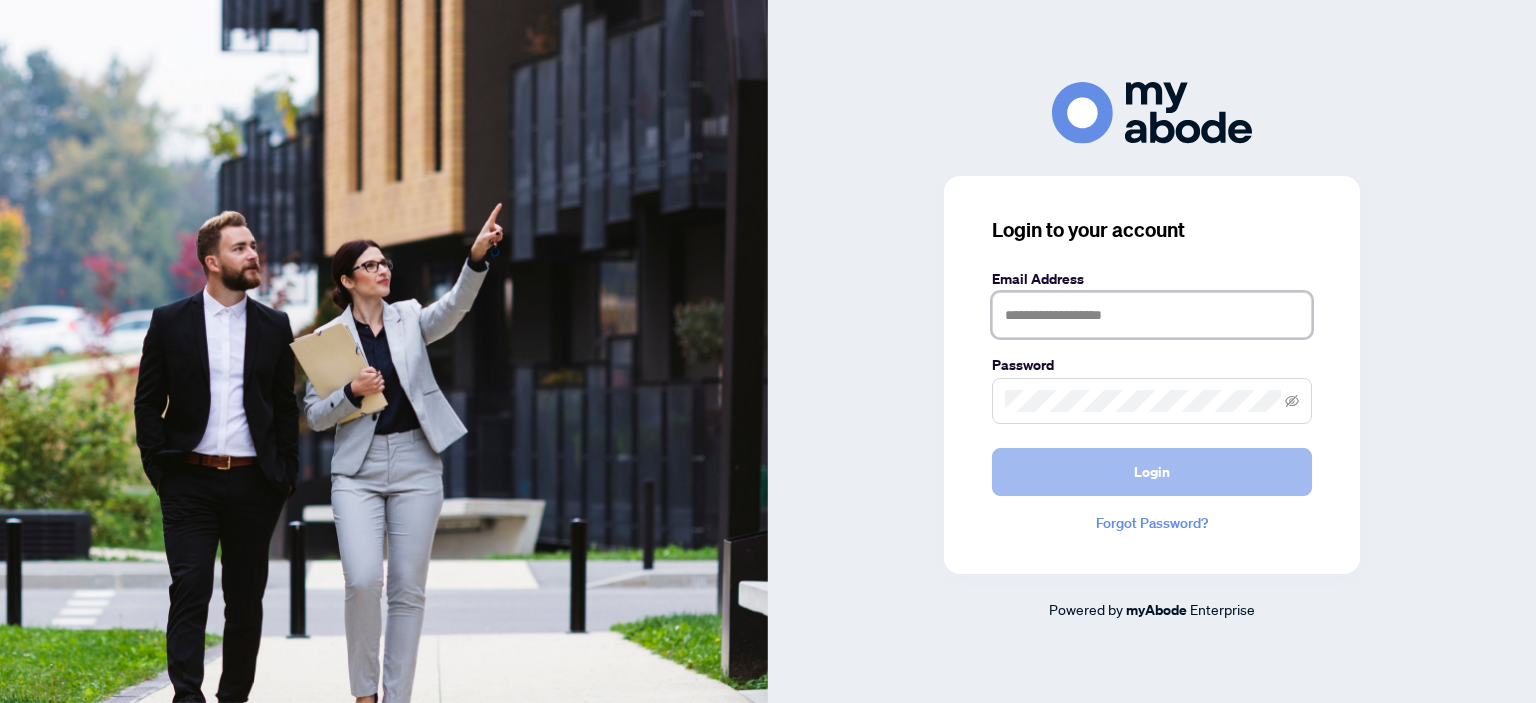 type on "**********" 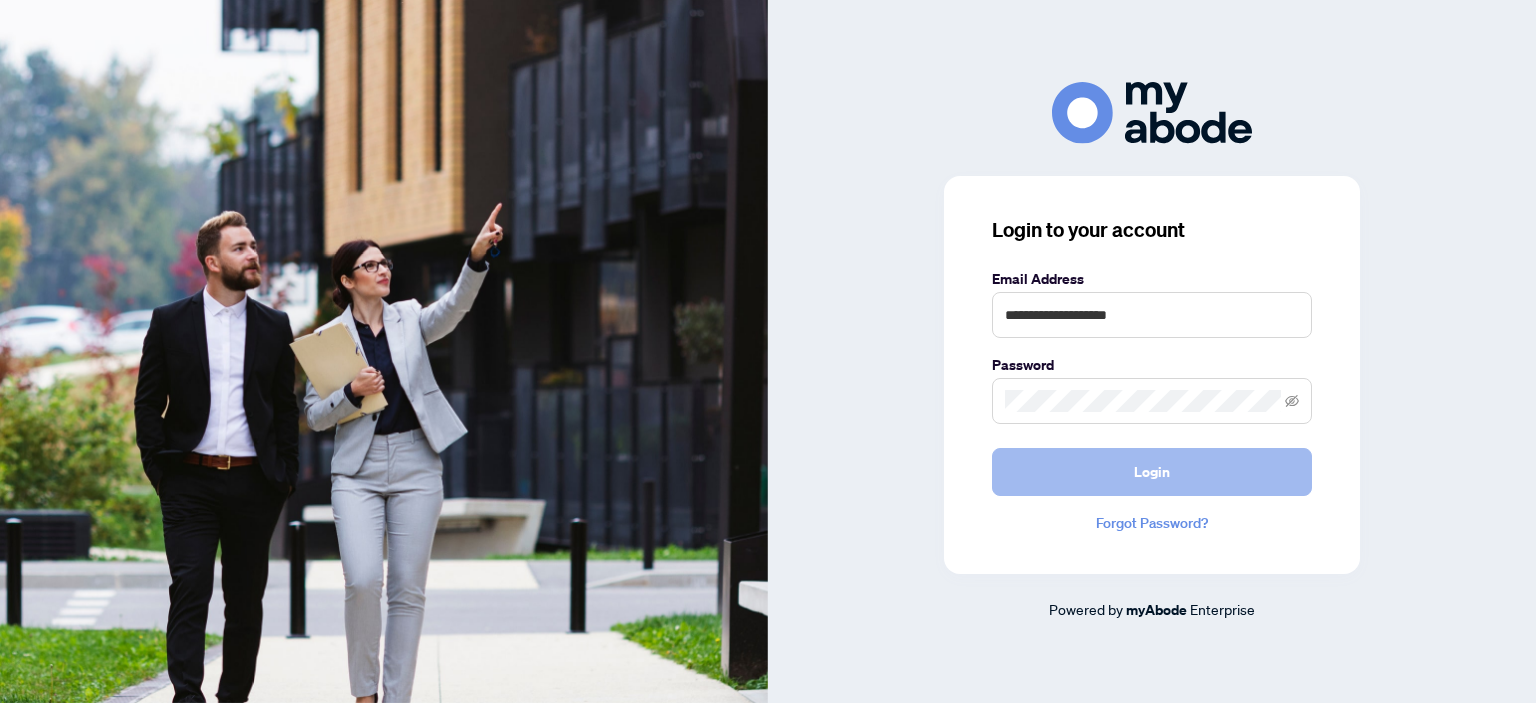 click on "Login" at bounding box center [1152, 472] 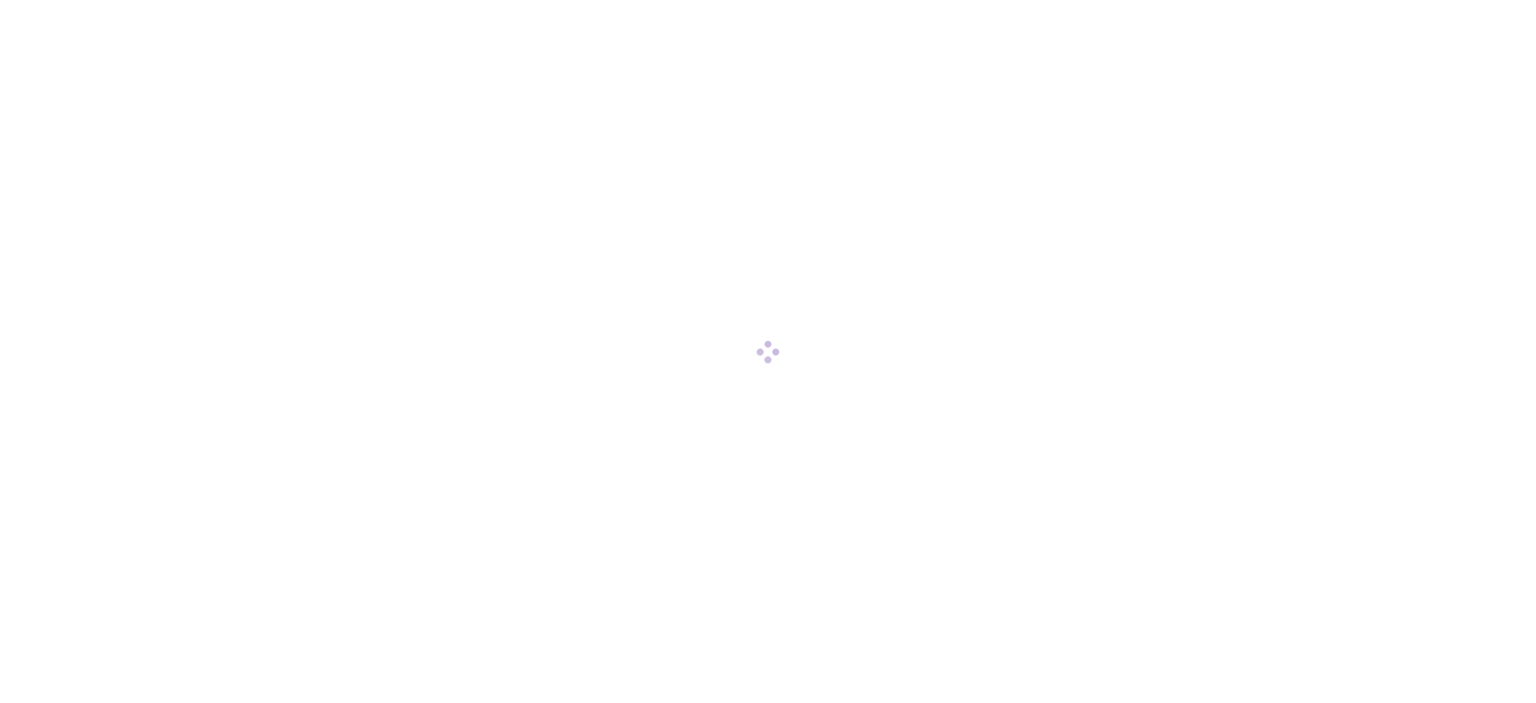 scroll, scrollTop: 0, scrollLeft: 0, axis: both 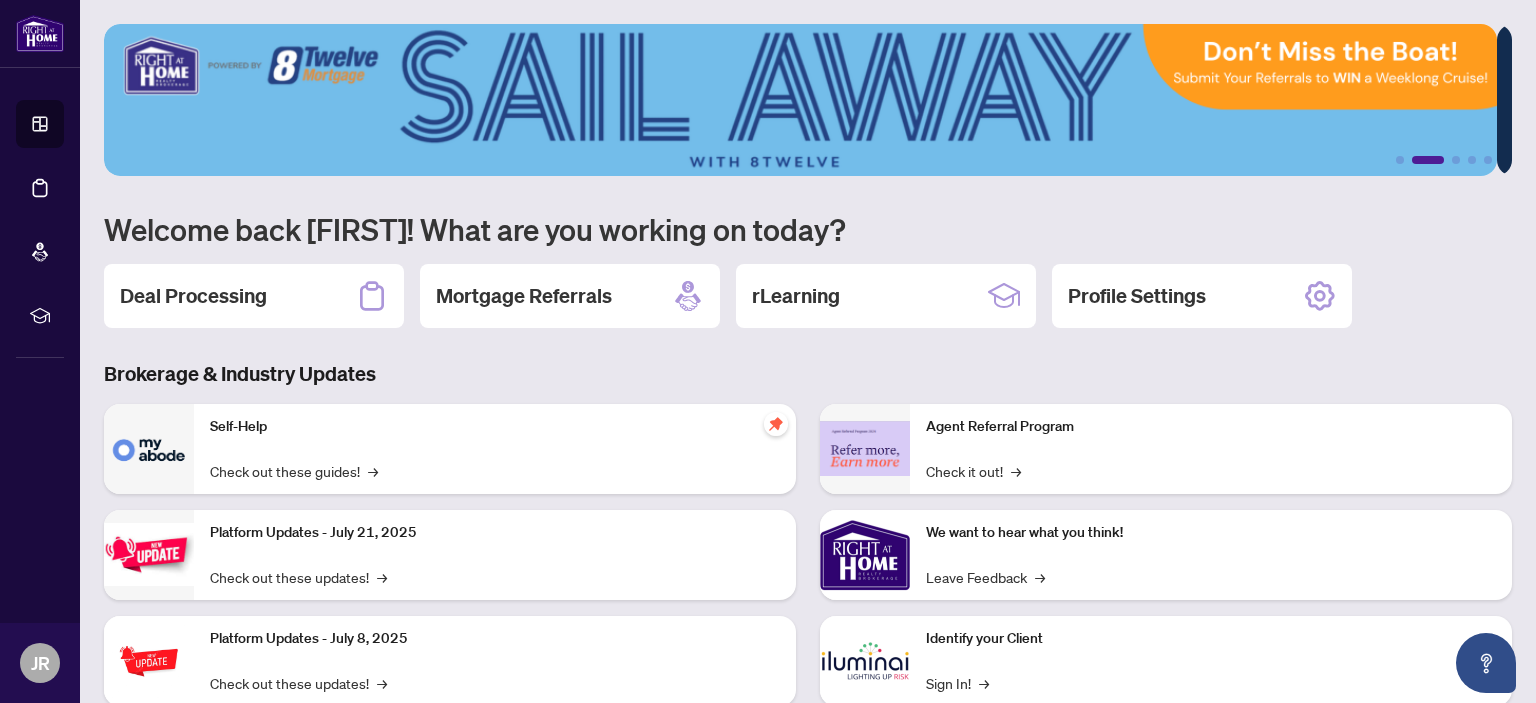 click on "Deal Processing" at bounding box center (193, 296) 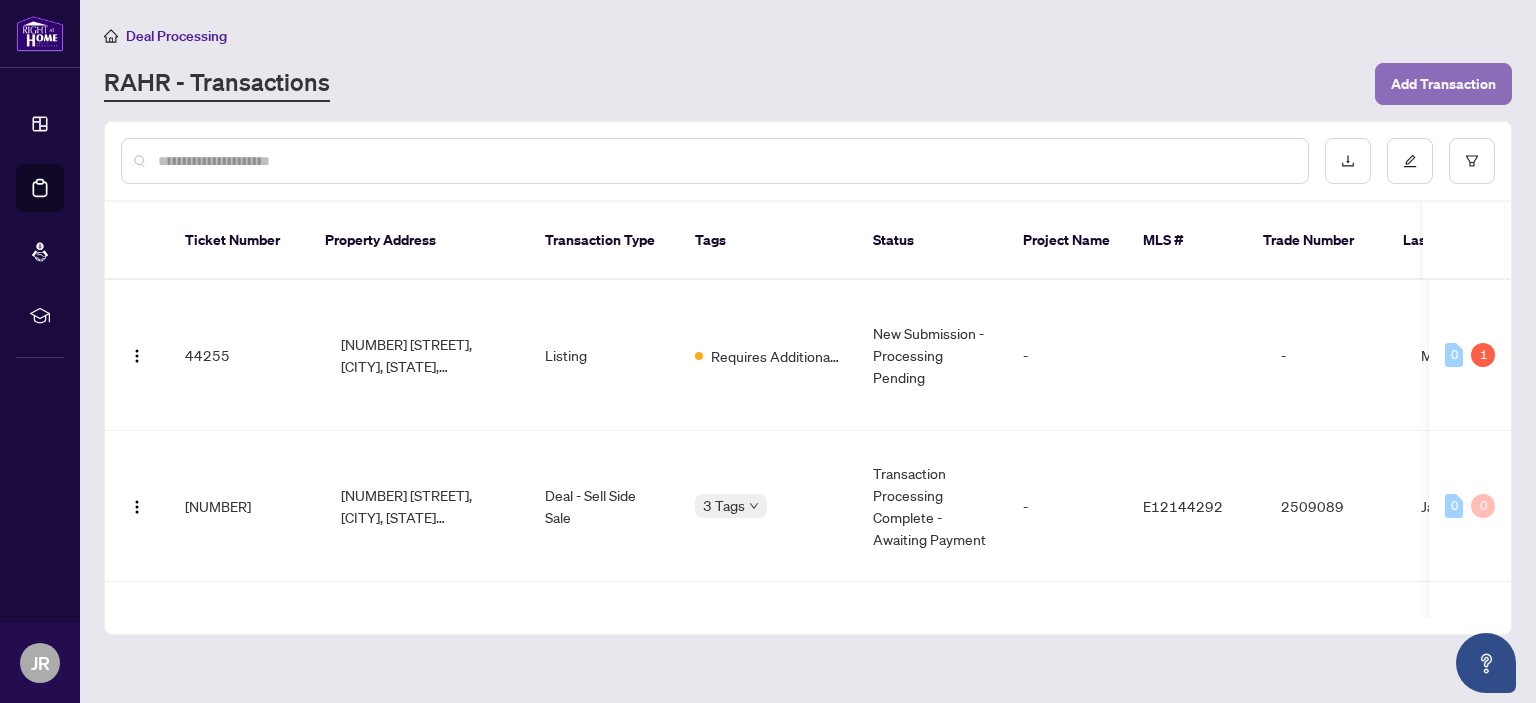 click on "Add Transaction" at bounding box center (1443, 84) 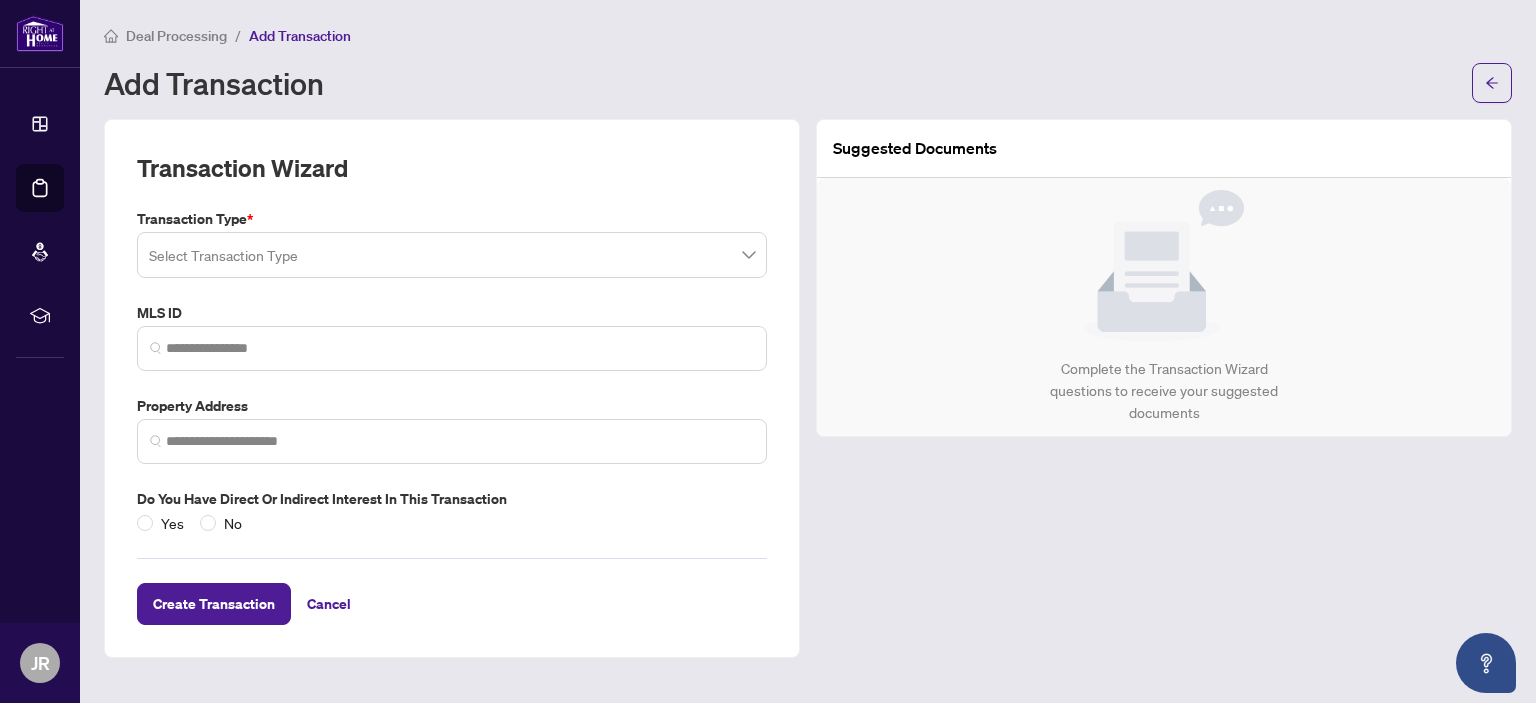 click at bounding box center (452, 255) 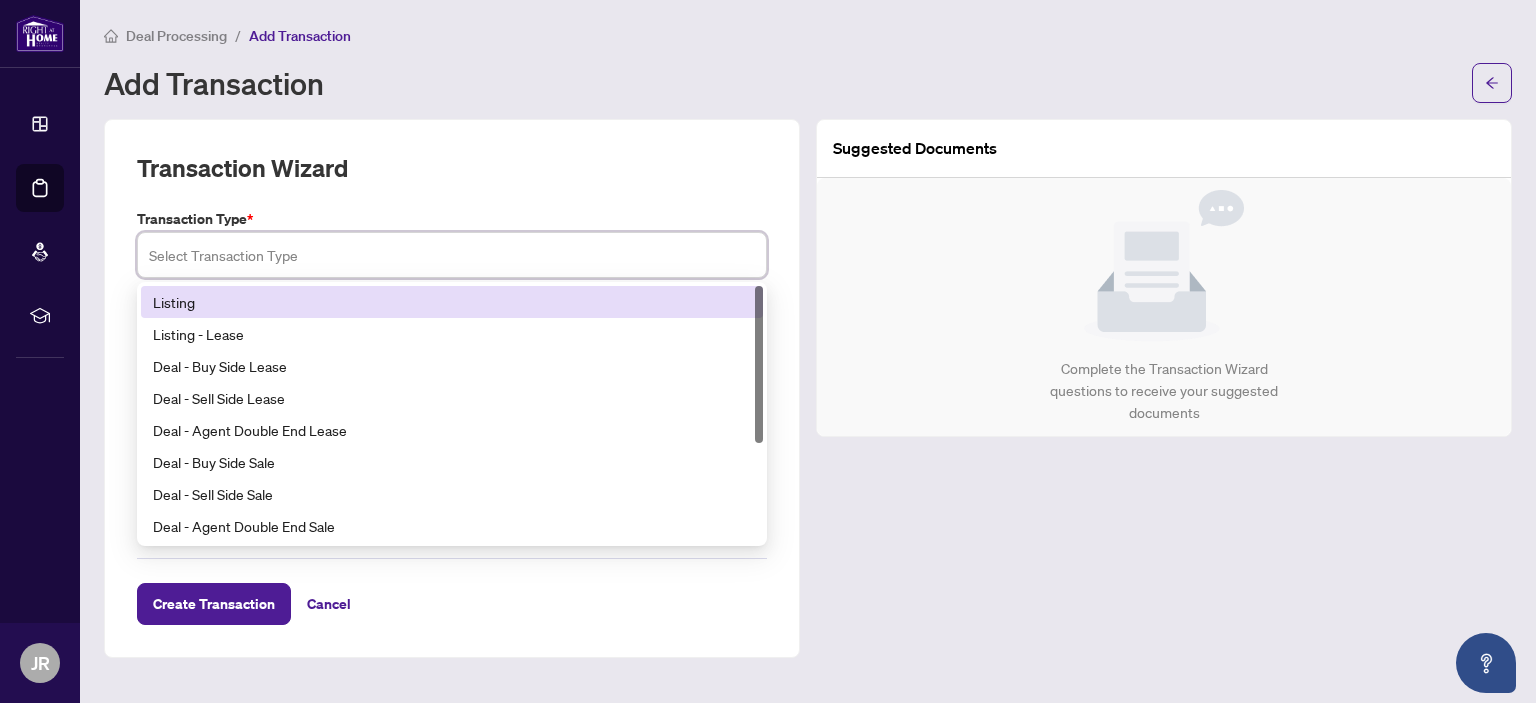 click on "Listing" at bounding box center [452, 302] 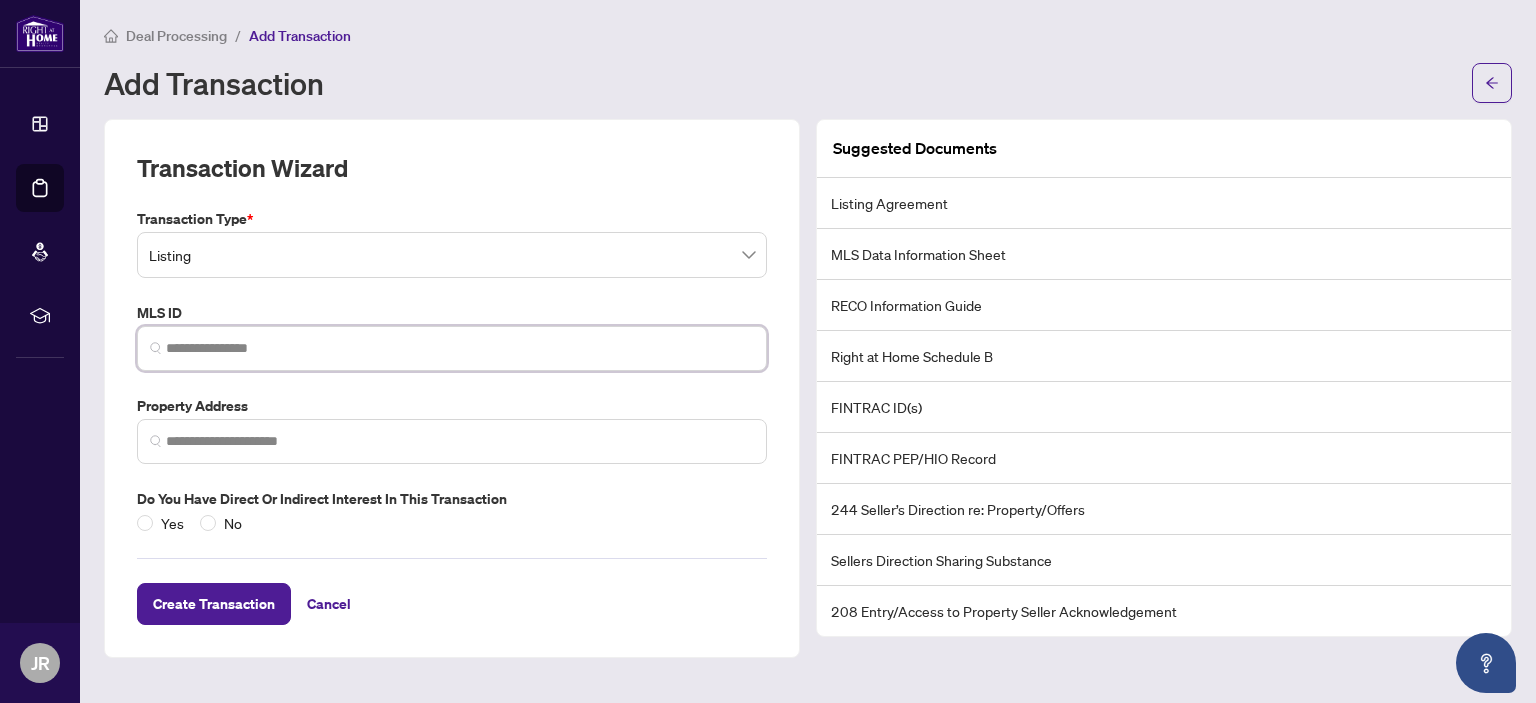 click at bounding box center [460, 348] 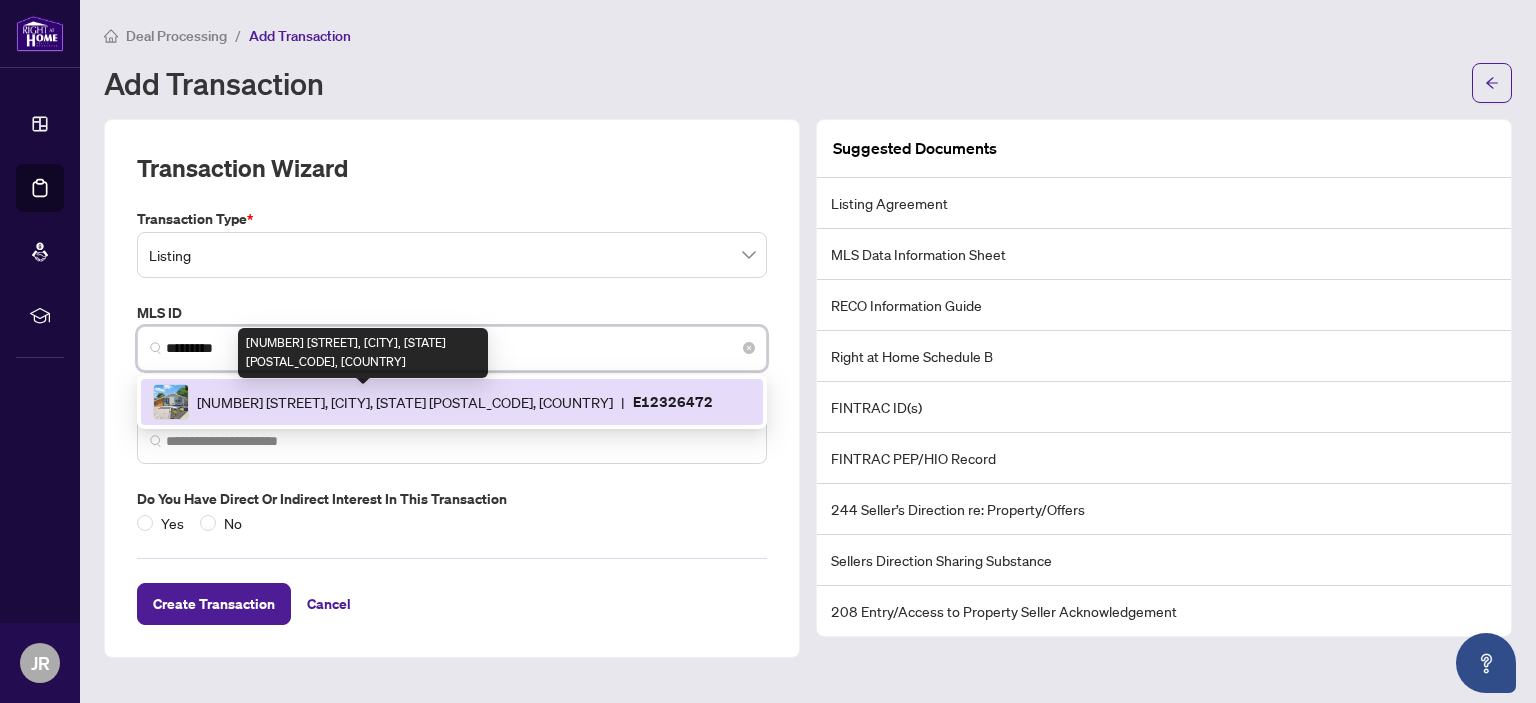 click on "[NUMBER] [STREET], [CITY], [STATE] [POSTAL_CODE], [COUNTRY]" at bounding box center (405, 402) 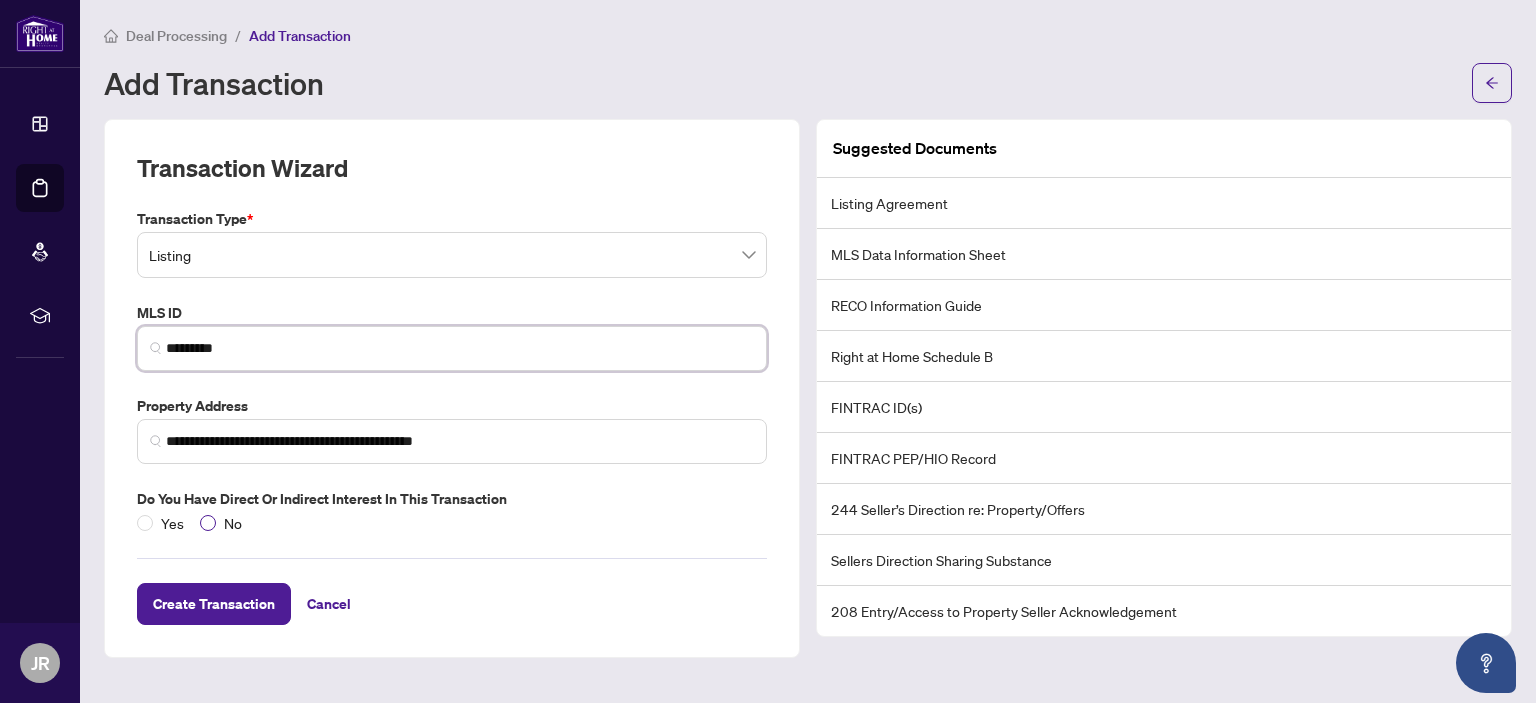 type on "*********" 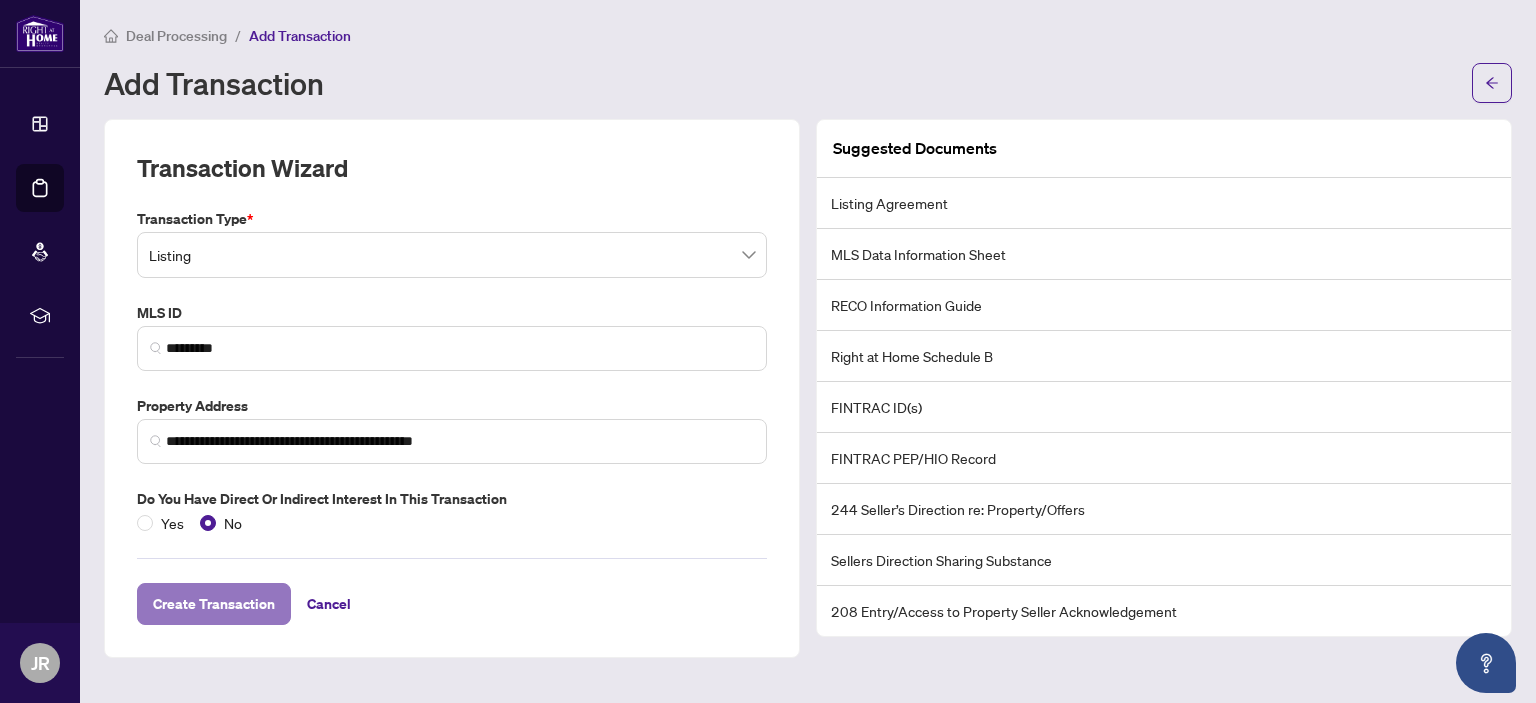 click on "Create Transaction" at bounding box center (214, 604) 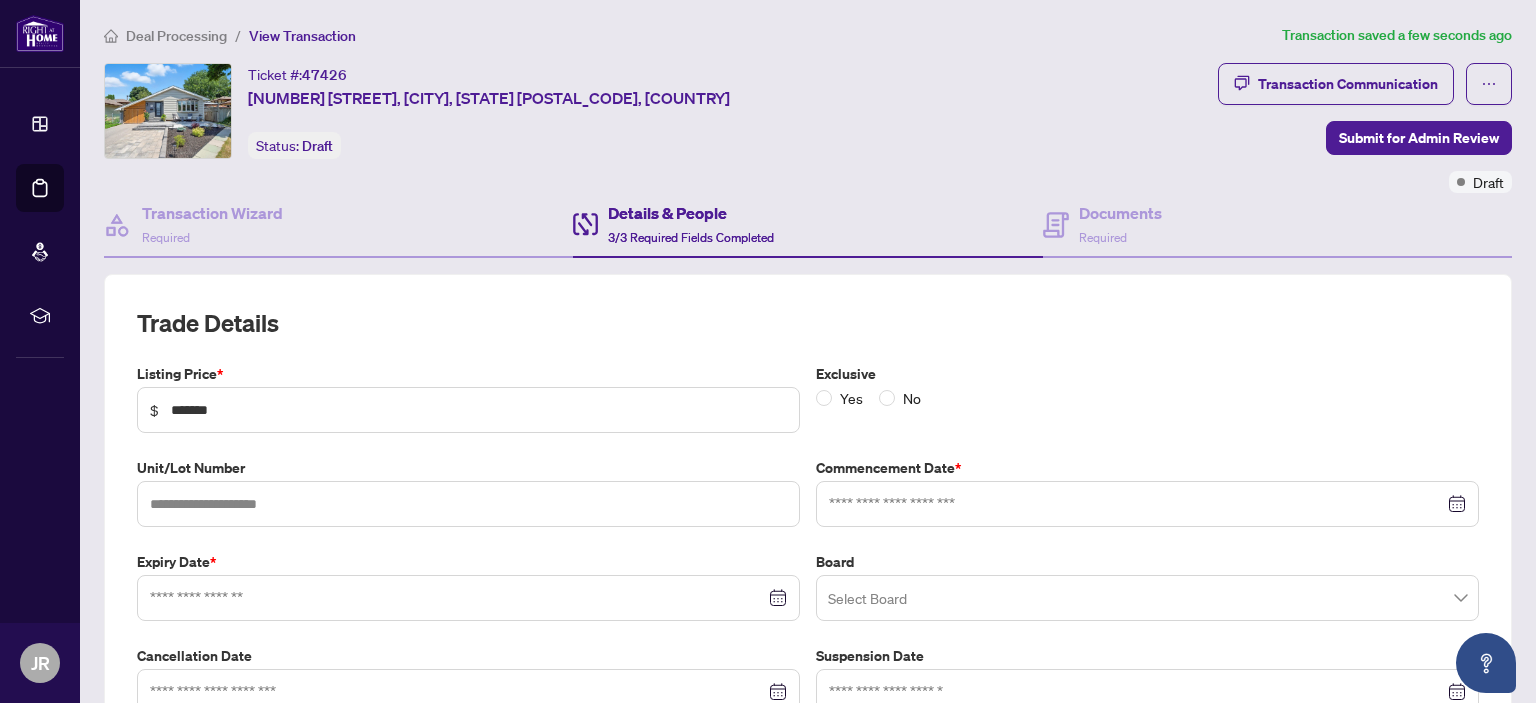 type on "**********" 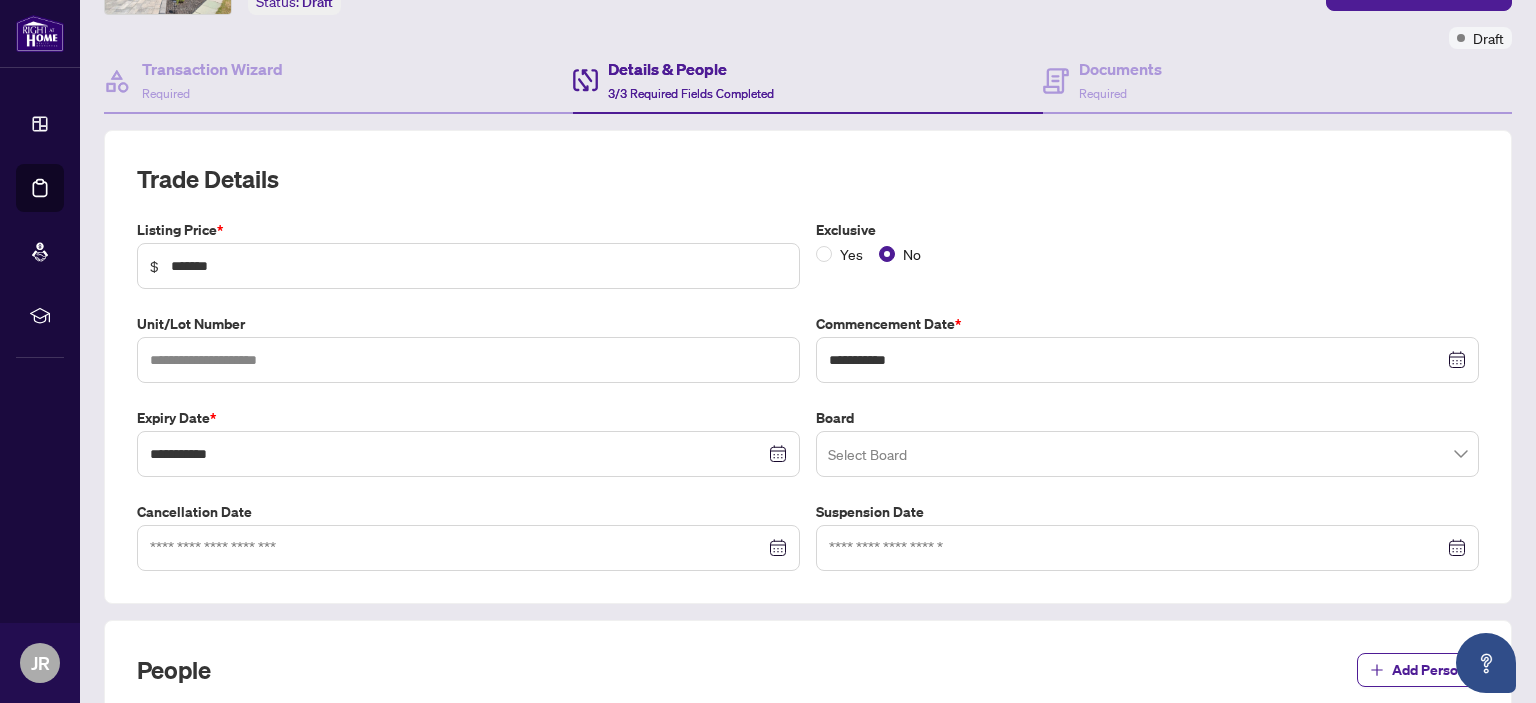 click at bounding box center (1147, 454) 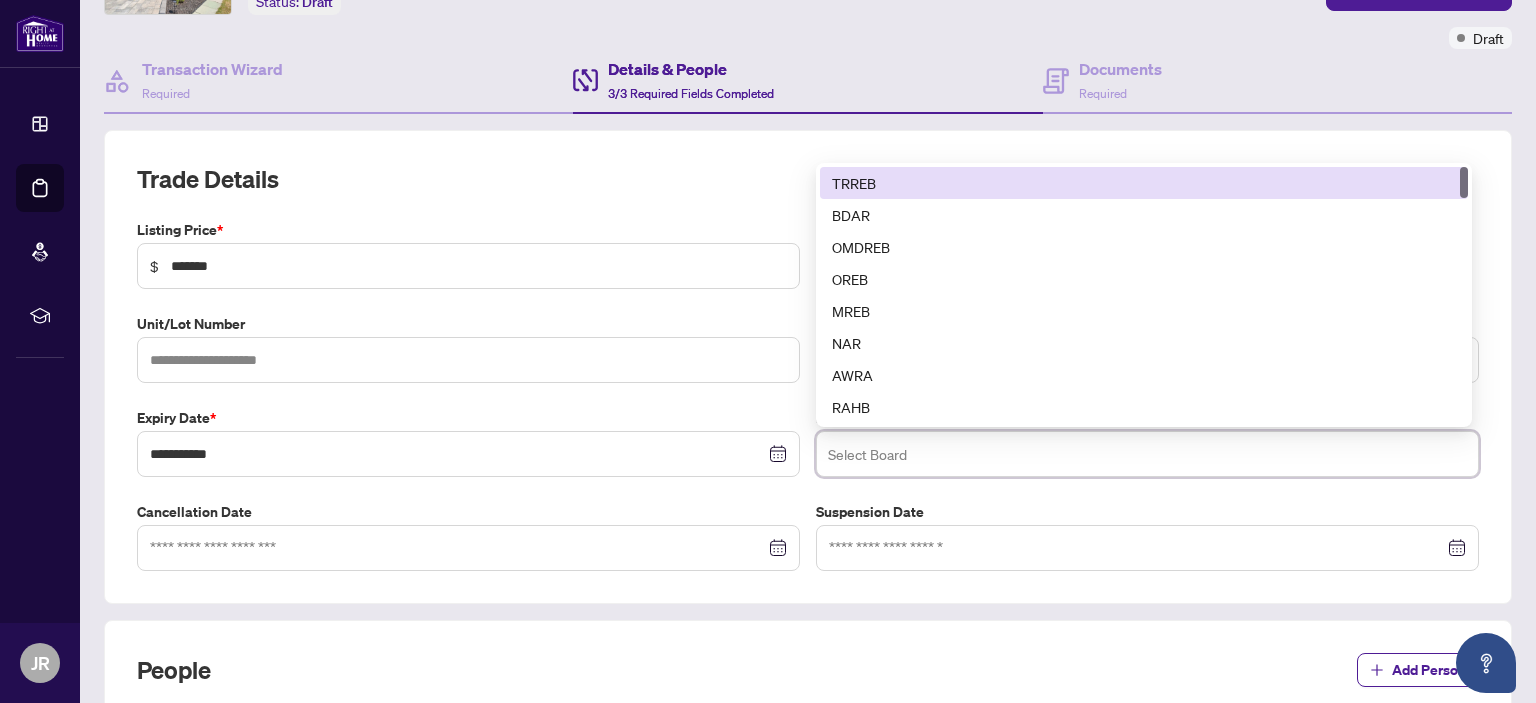 scroll, scrollTop: 144, scrollLeft: 0, axis: vertical 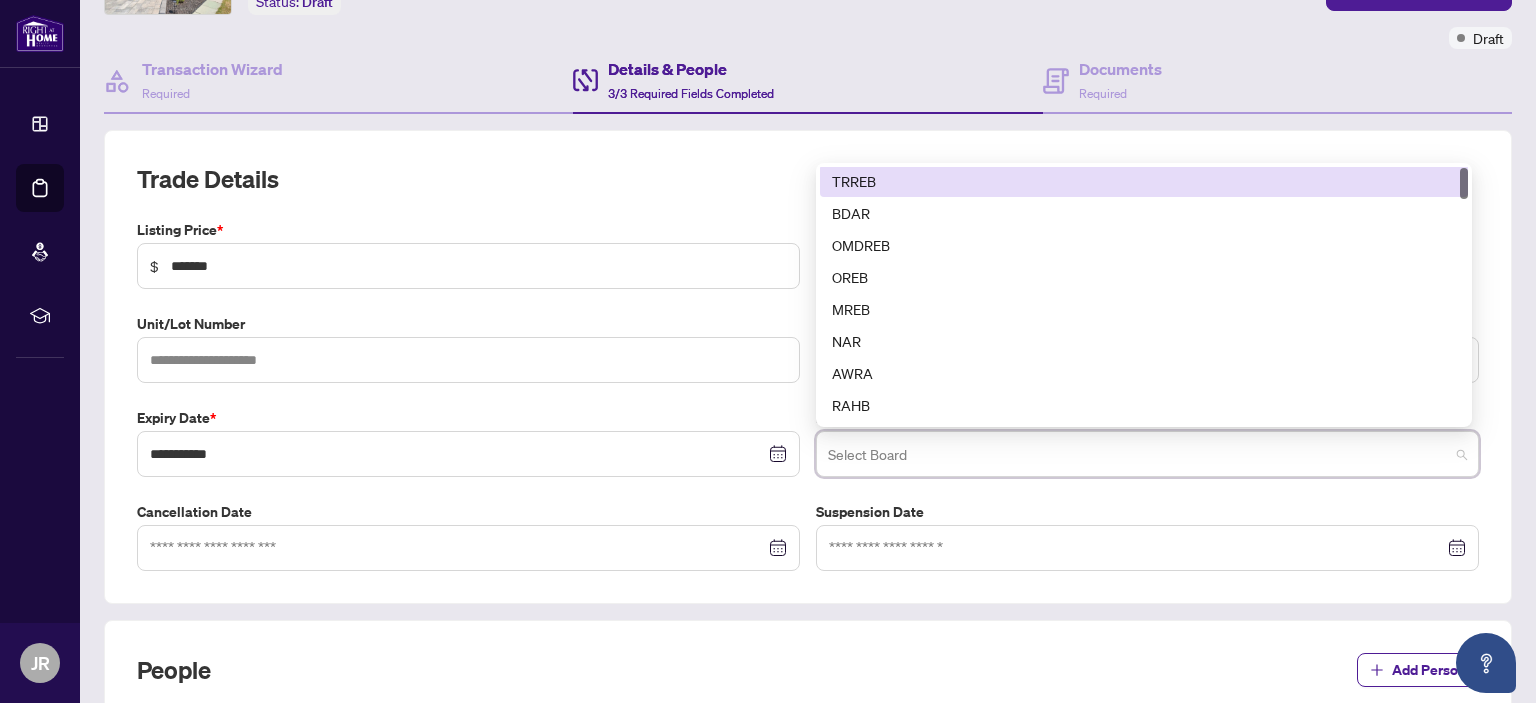 click on "TRREB" at bounding box center [1144, 181] 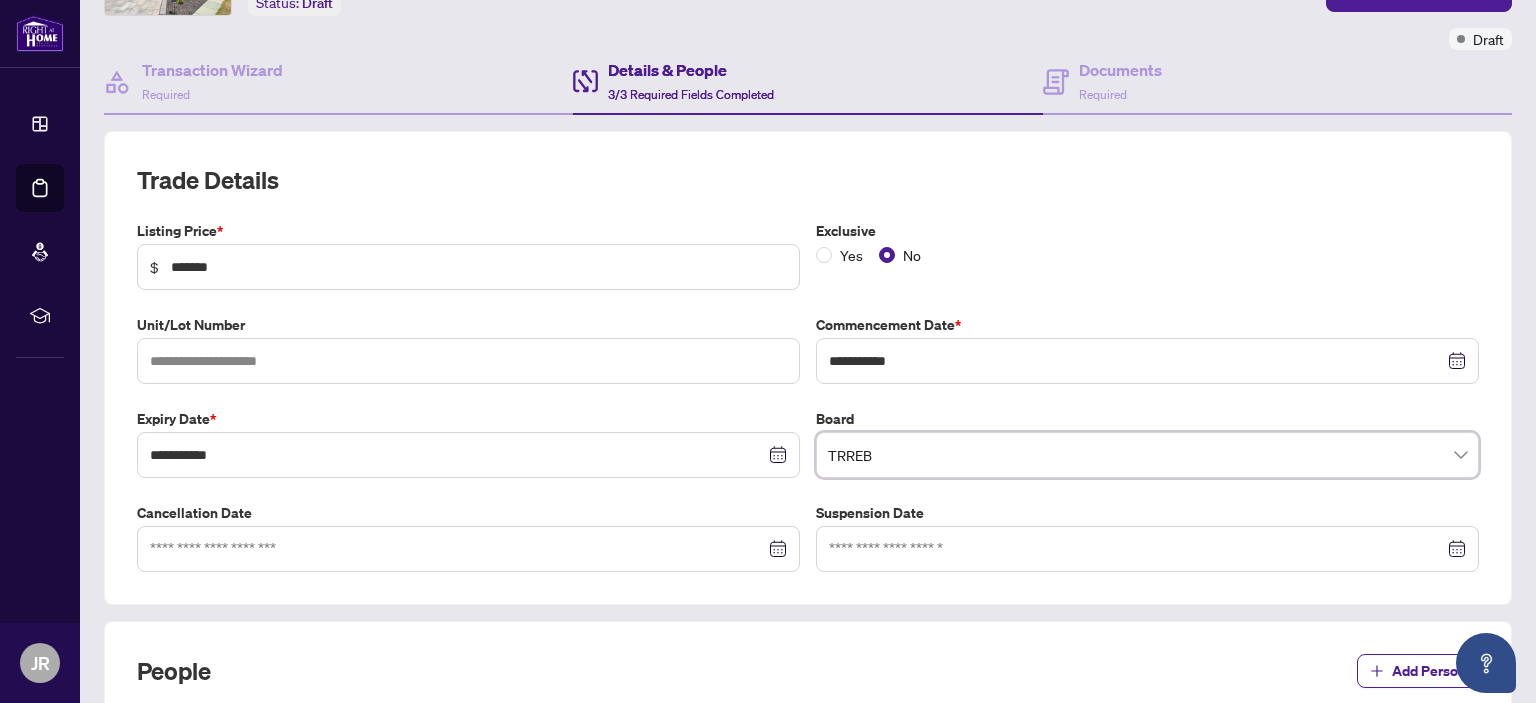 scroll, scrollTop: 143, scrollLeft: 0, axis: vertical 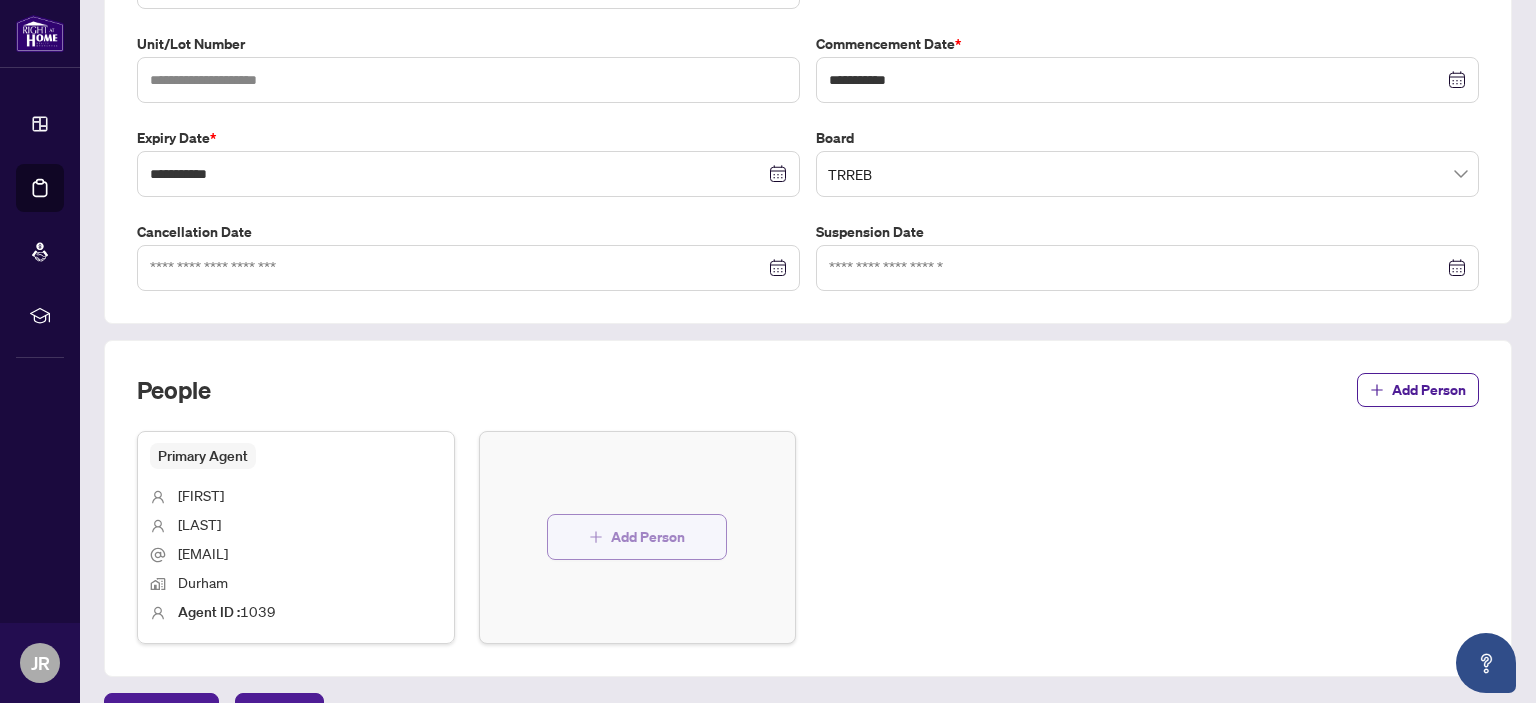 click on "Add Person" at bounding box center (648, 537) 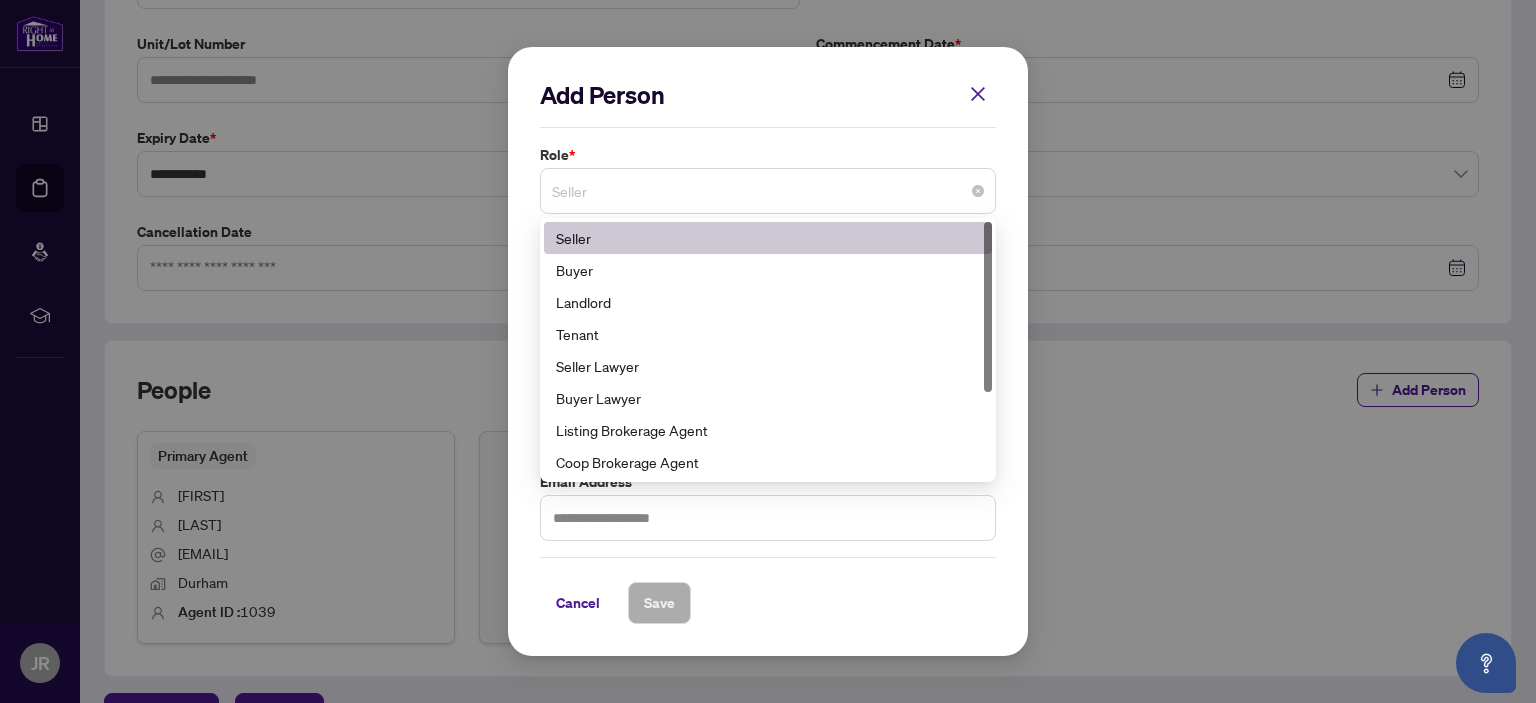 click on "Seller" at bounding box center [768, 191] 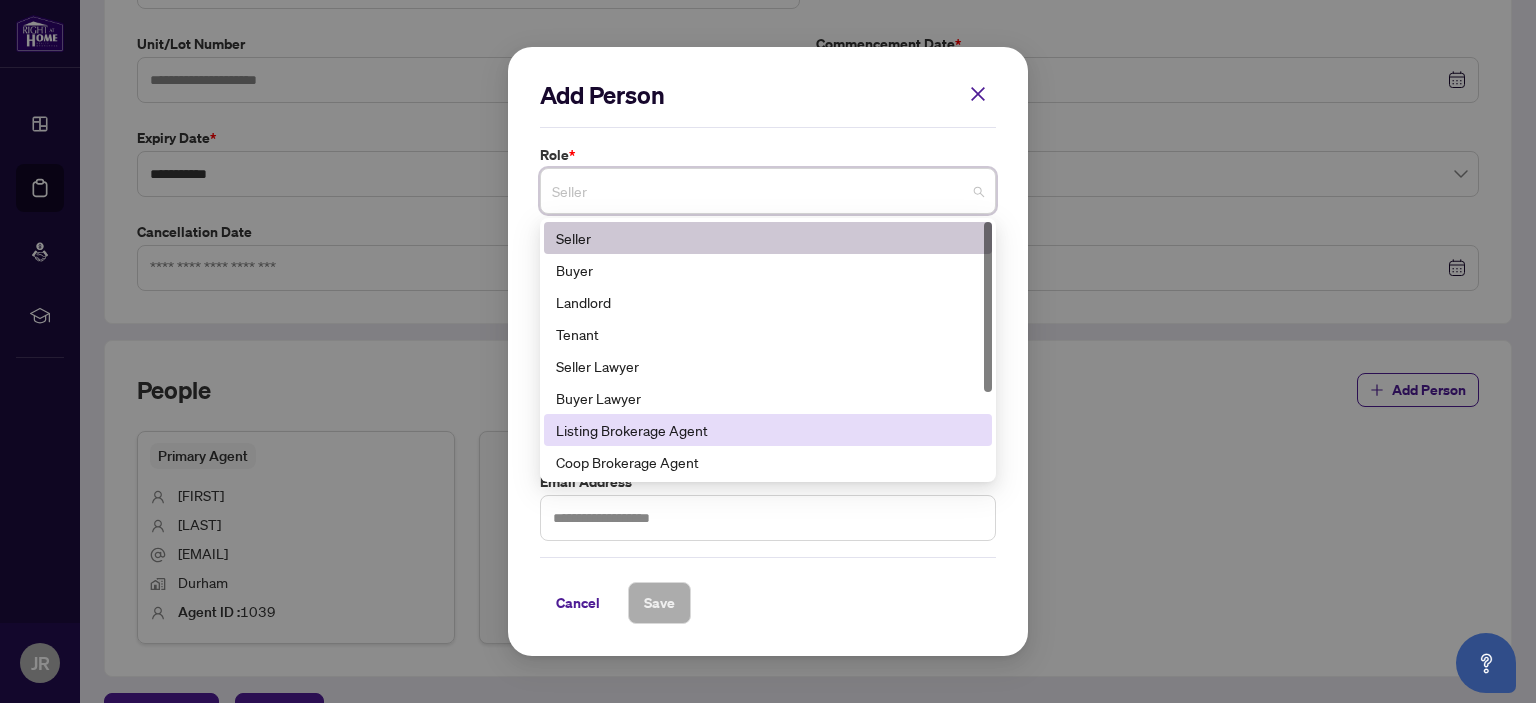 click on "Listing Brokerage Agent" at bounding box center [768, 430] 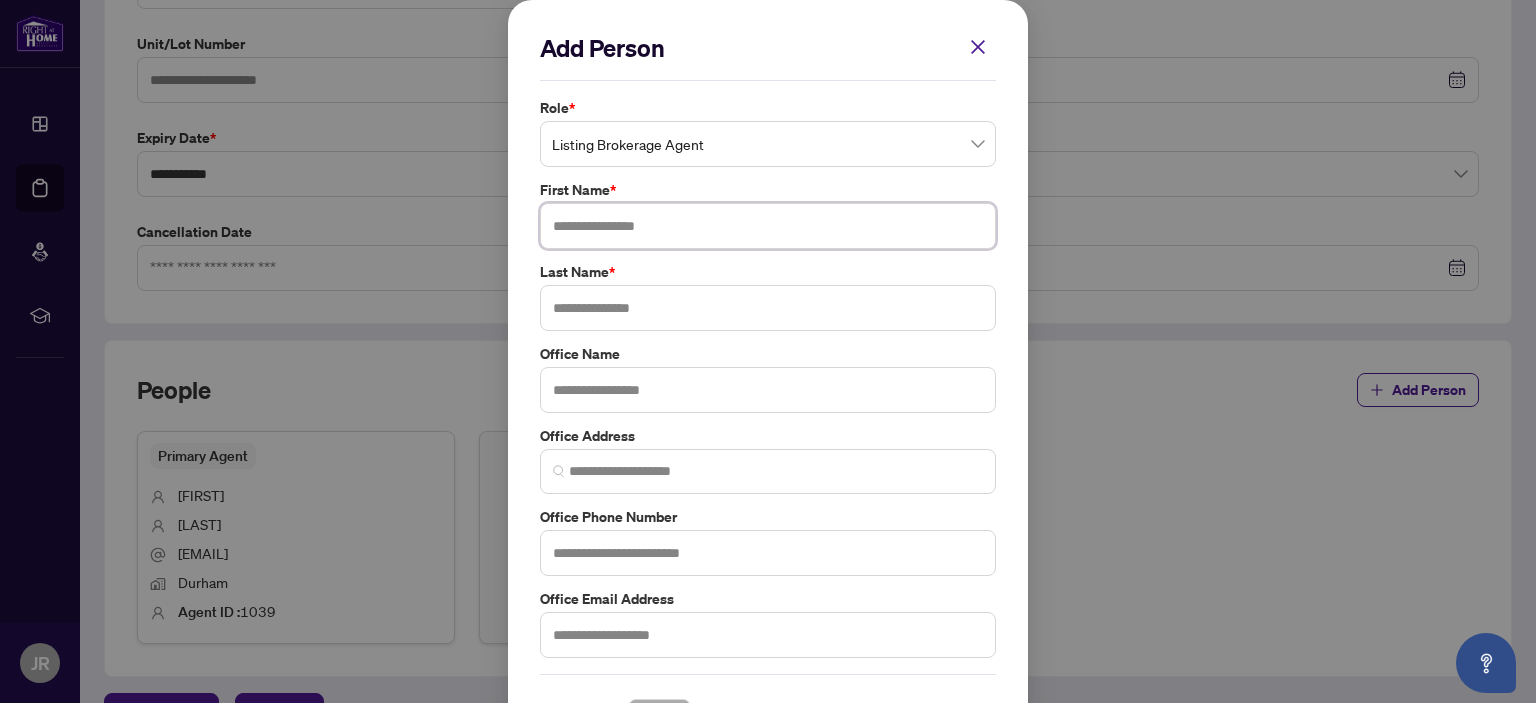 click at bounding box center [768, 226] 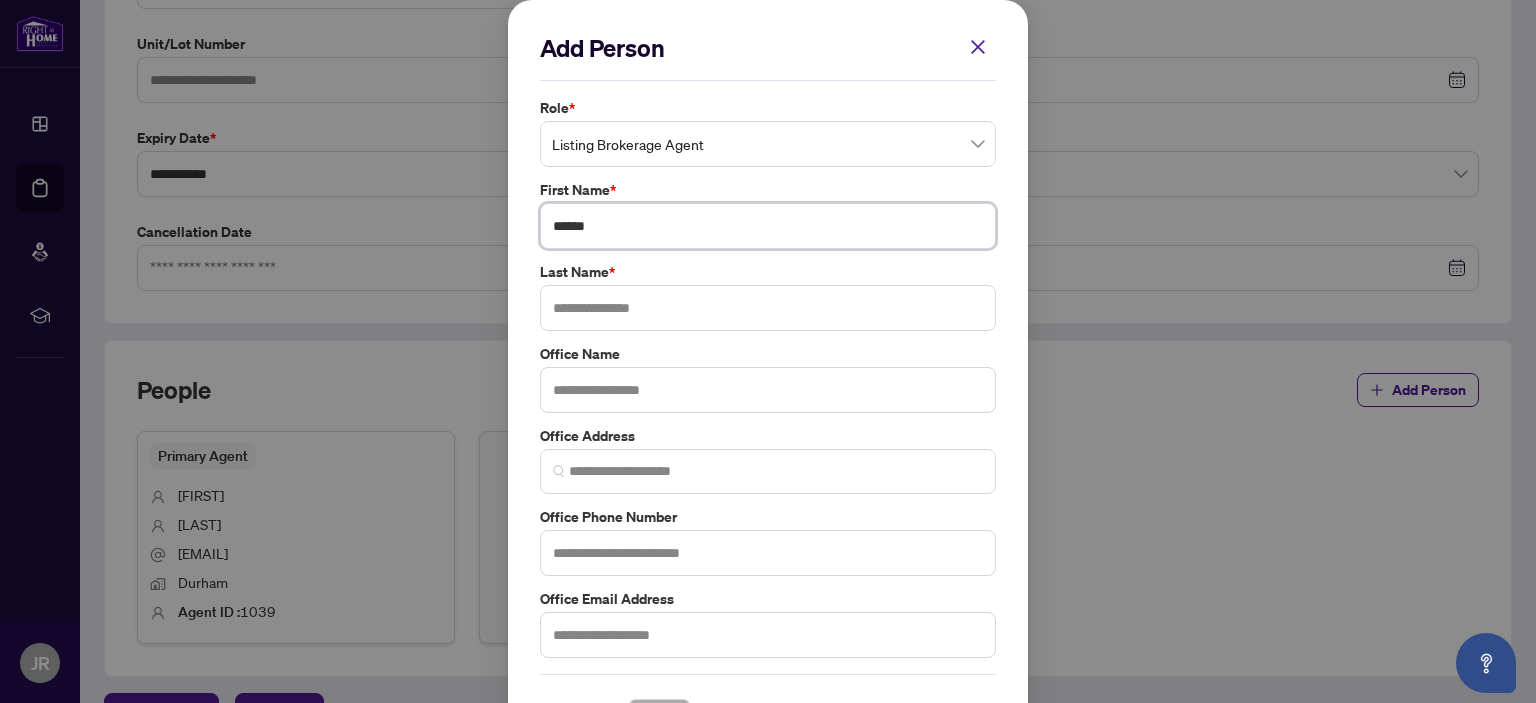 type on "******" 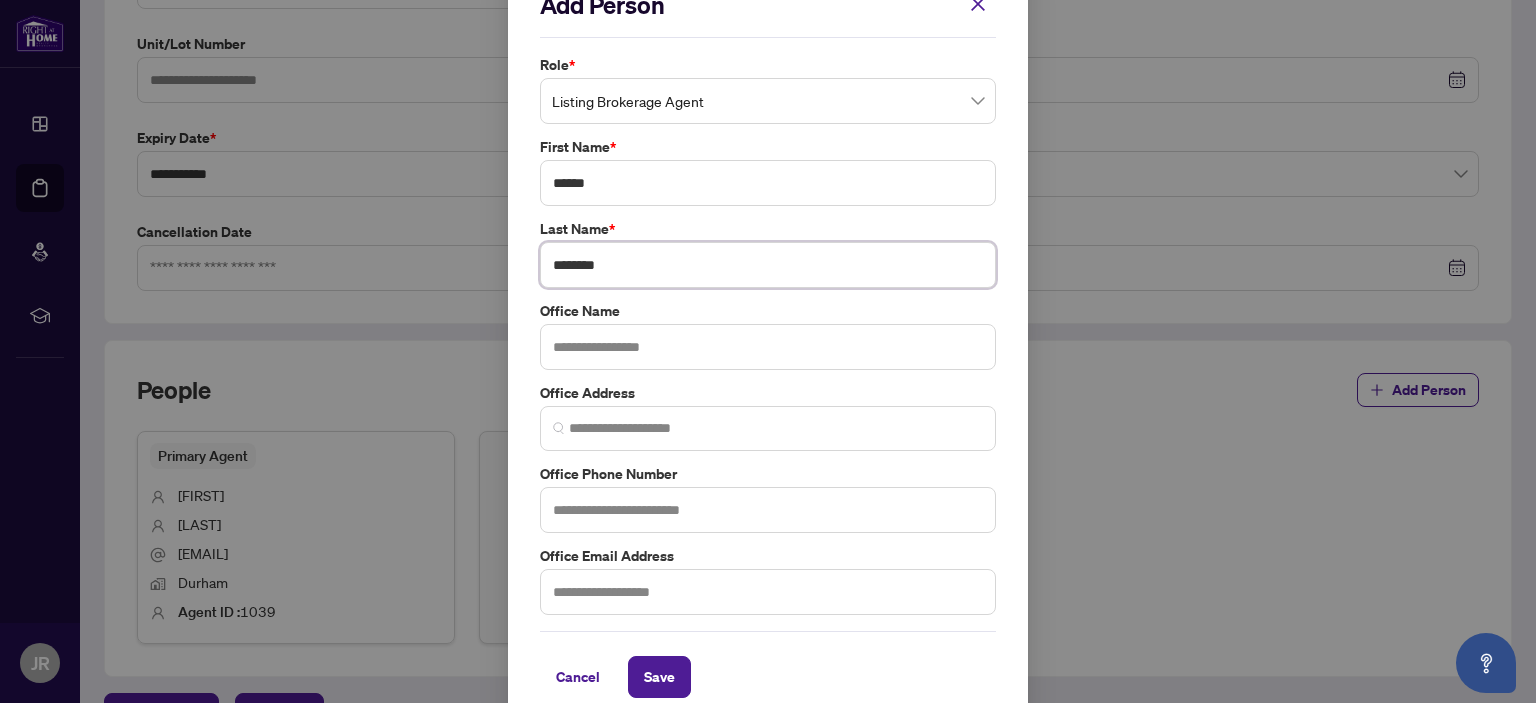 scroll, scrollTop: 66, scrollLeft: 0, axis: vertical 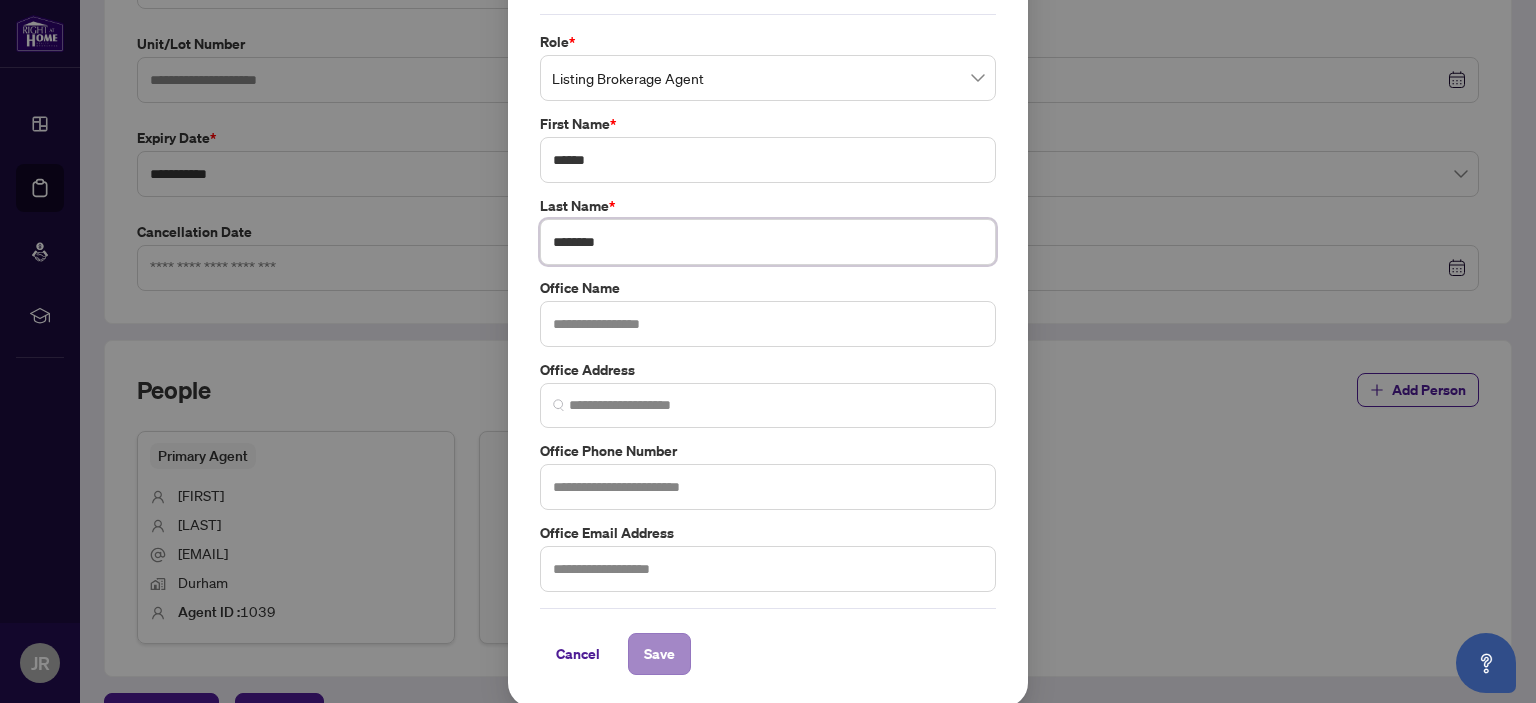 type on "********" 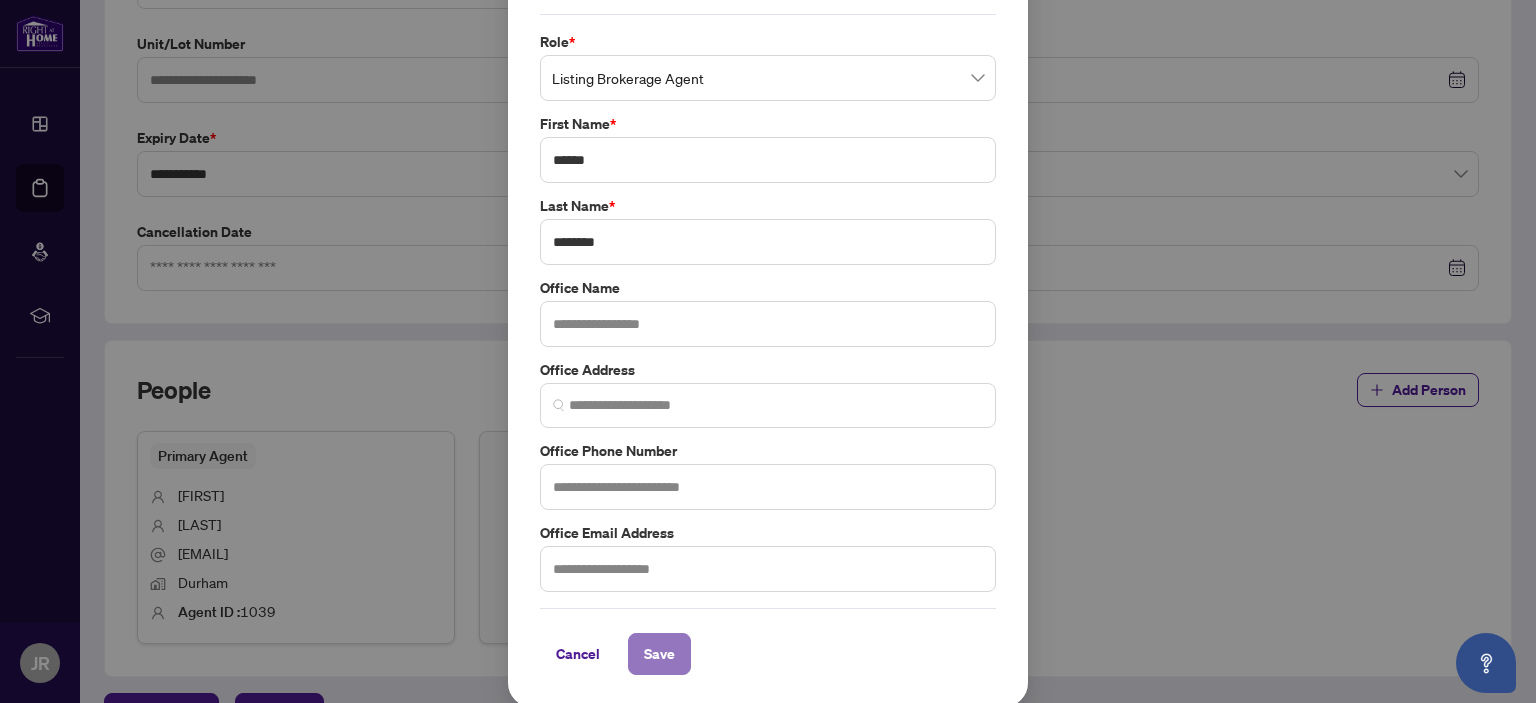 click on "Save" at bounding box center [659, 654] 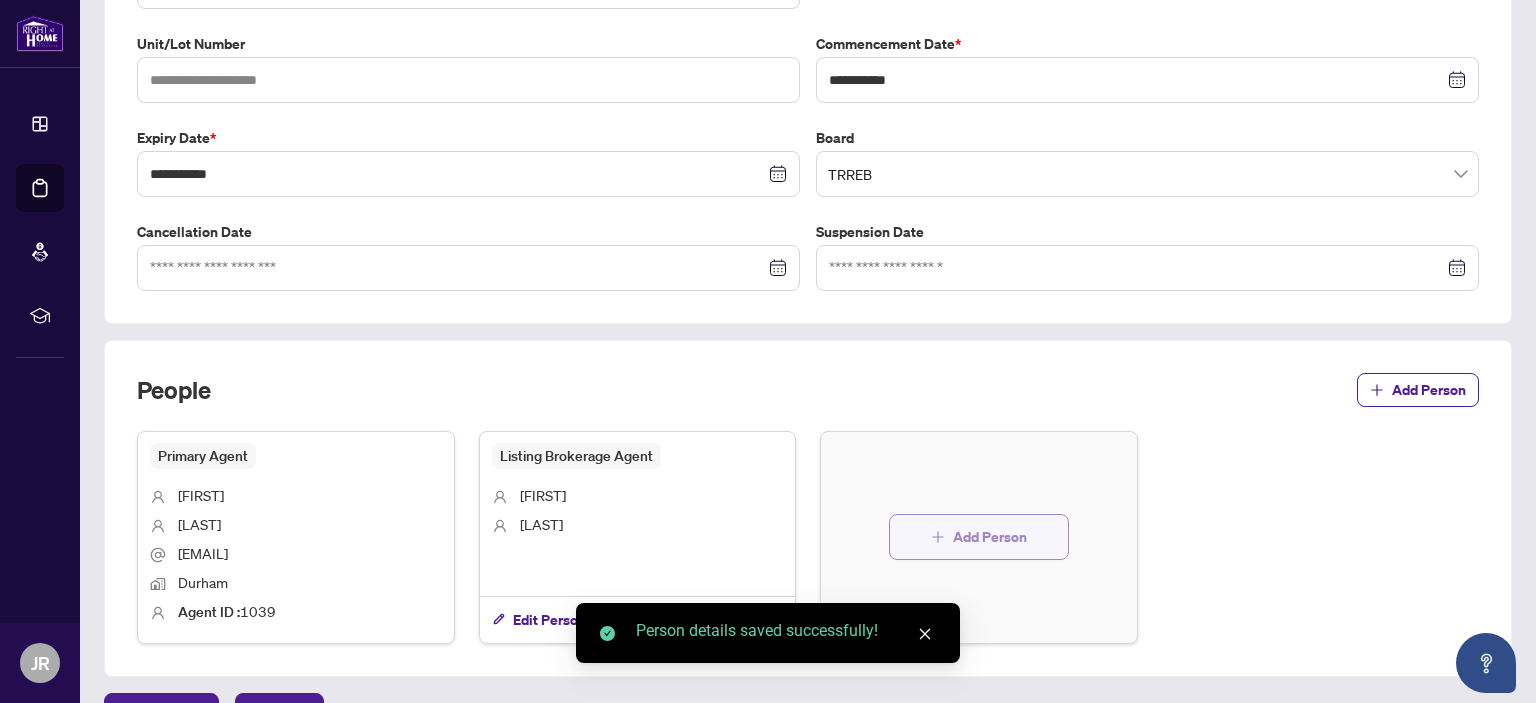 click on "Add Person" at bounding box center (990, 537) 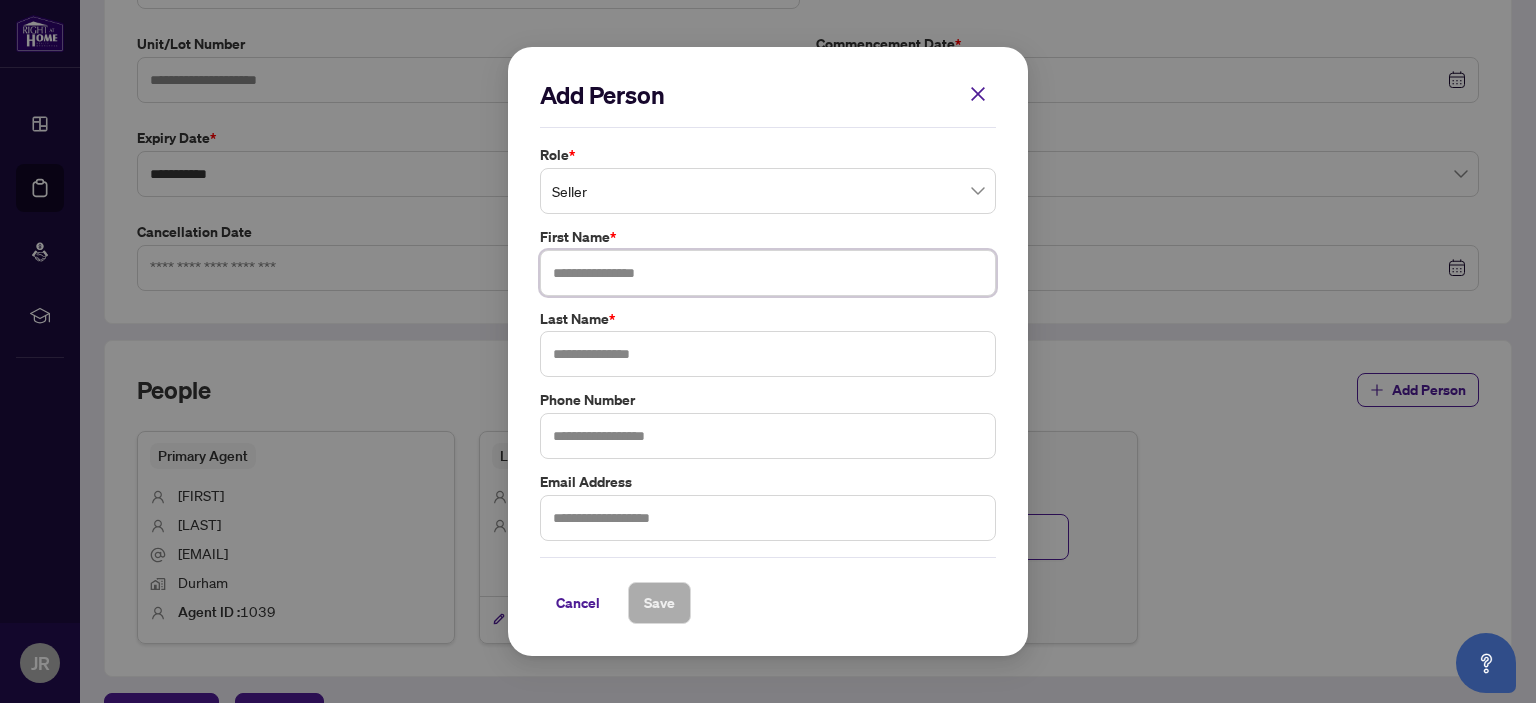 click at bounding box center (768, 273) 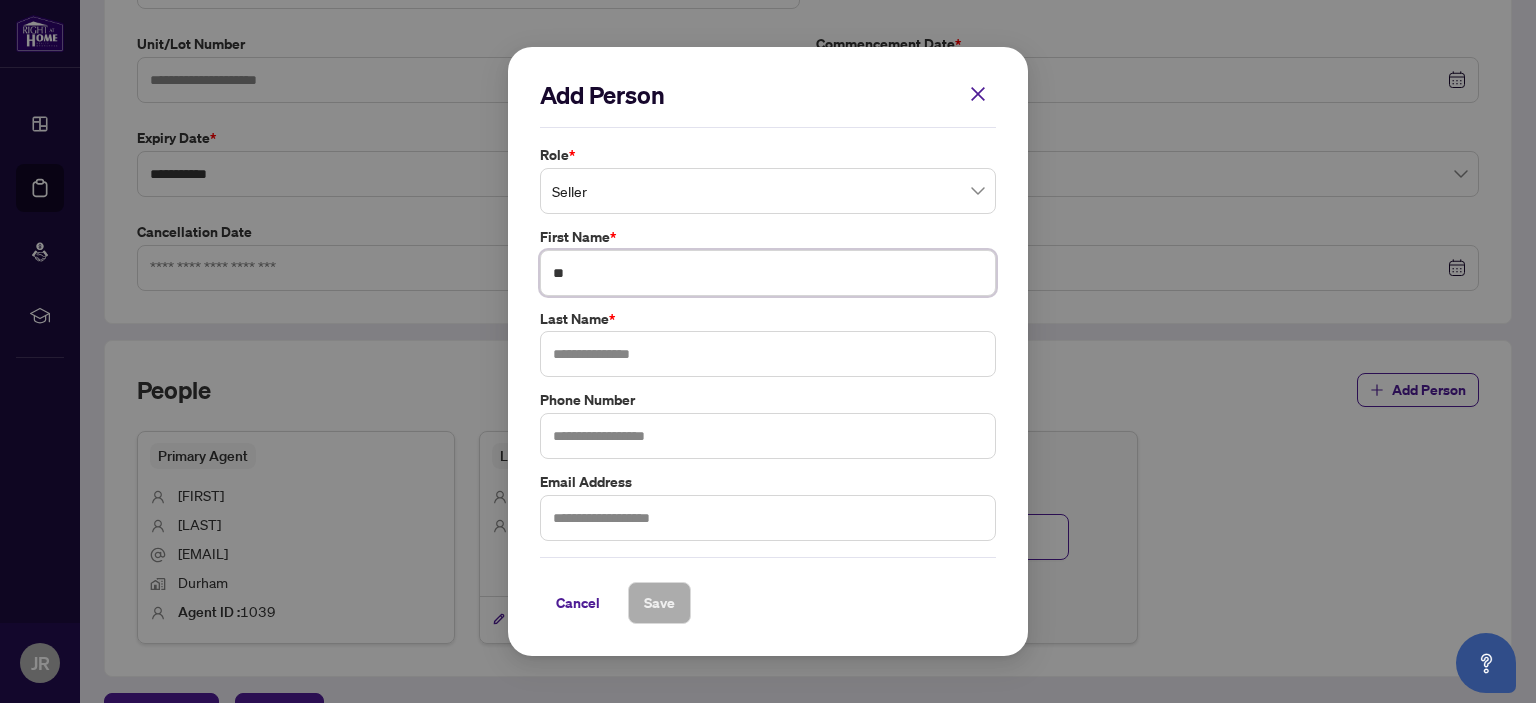 type on "*" 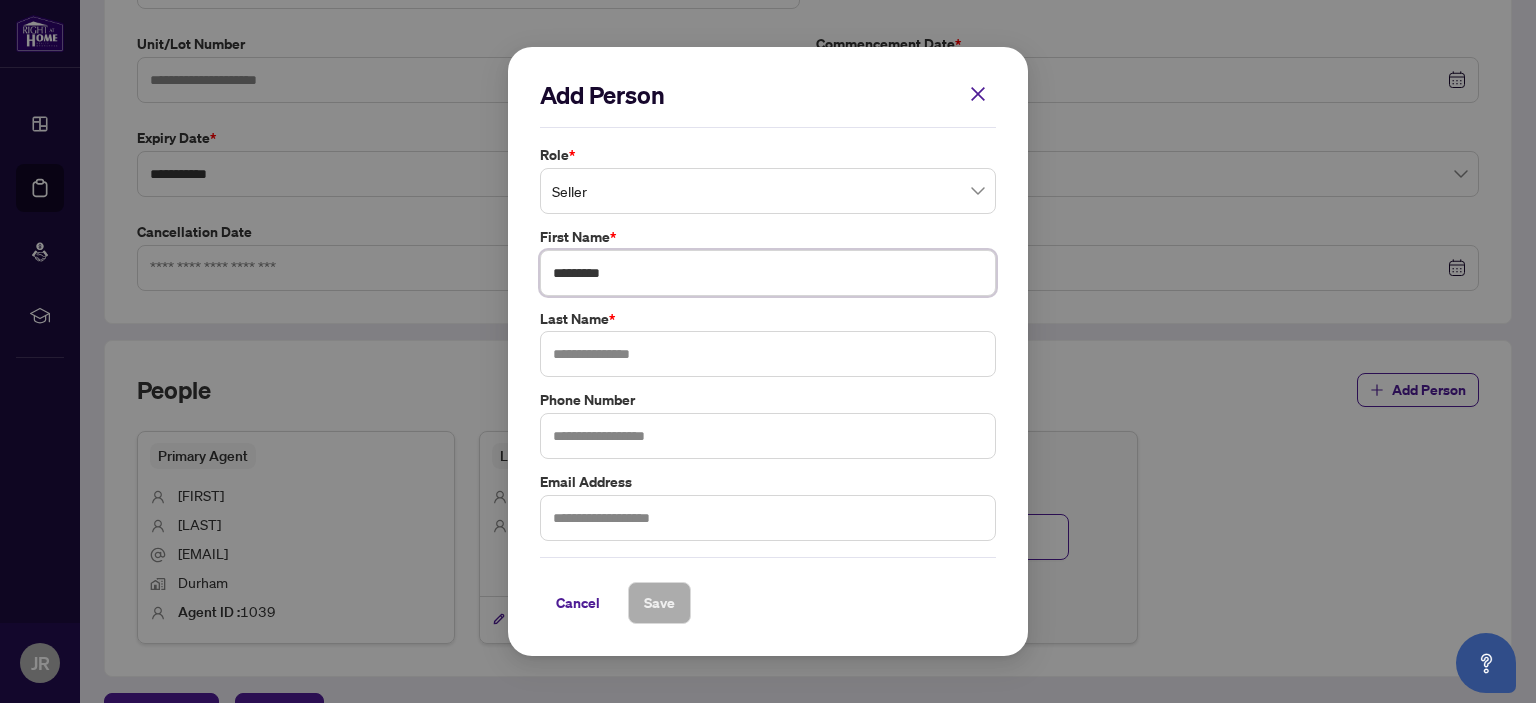 type on "*********" 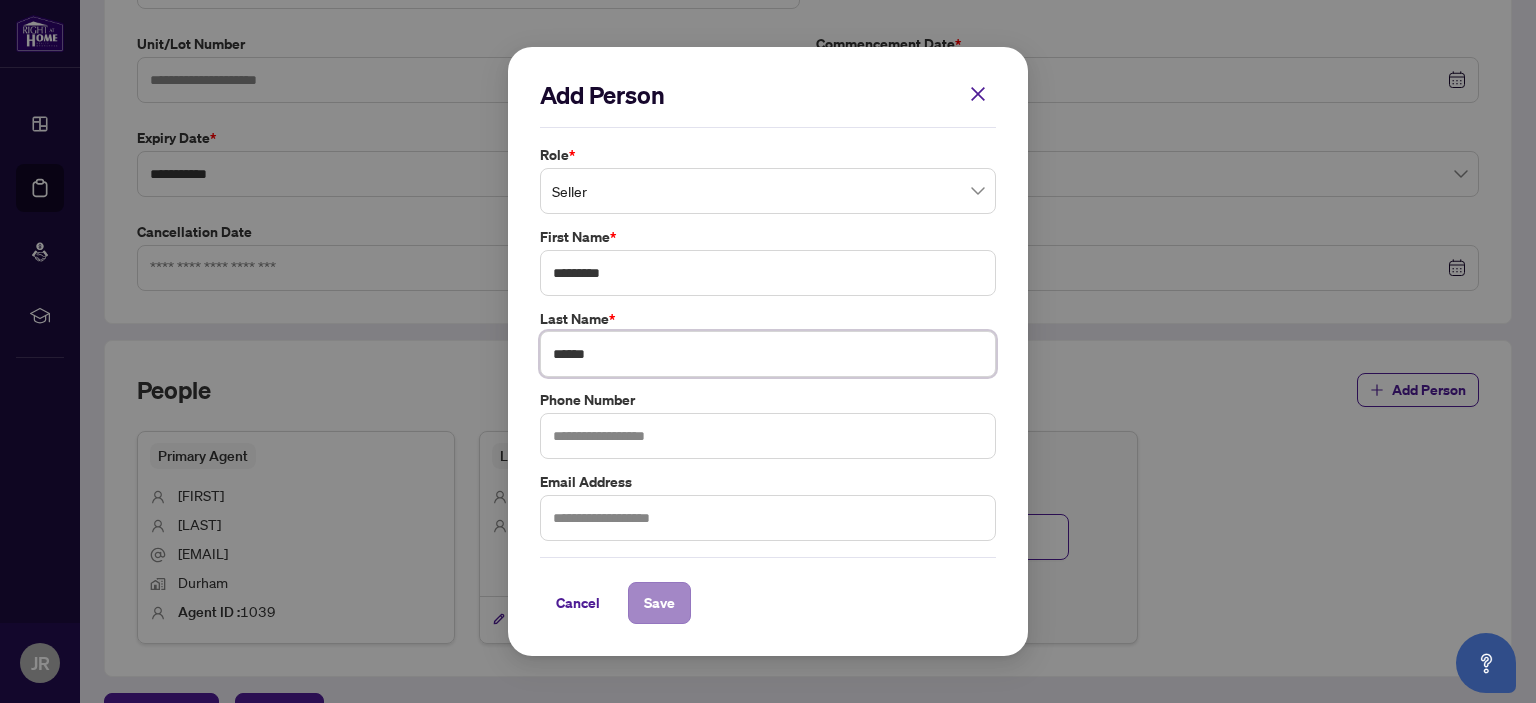 type on "******" 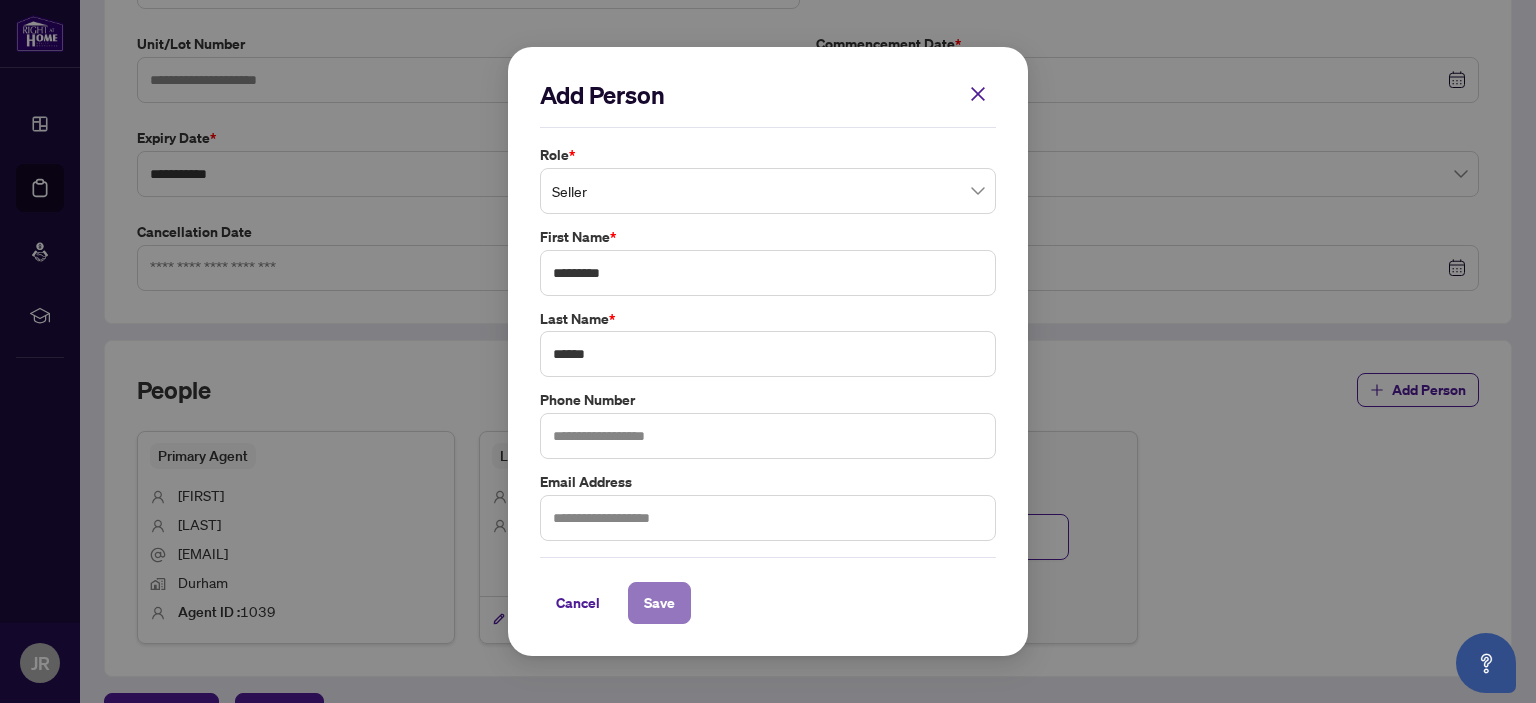 click on "Save" at bounding box center [659, 603] 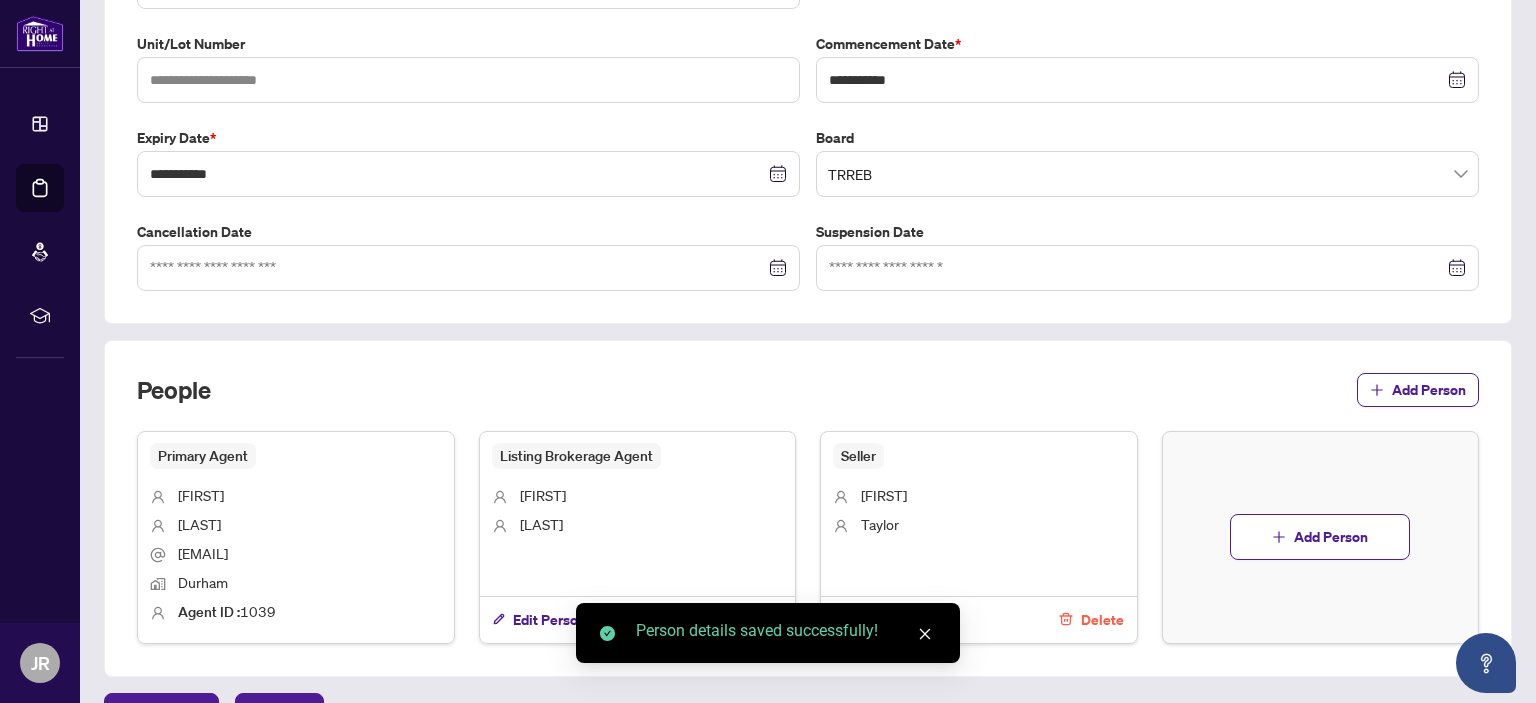 click on "Seller     [FIRST]     [LAST] Edit Person Delete" at bounding box center [979, 537] 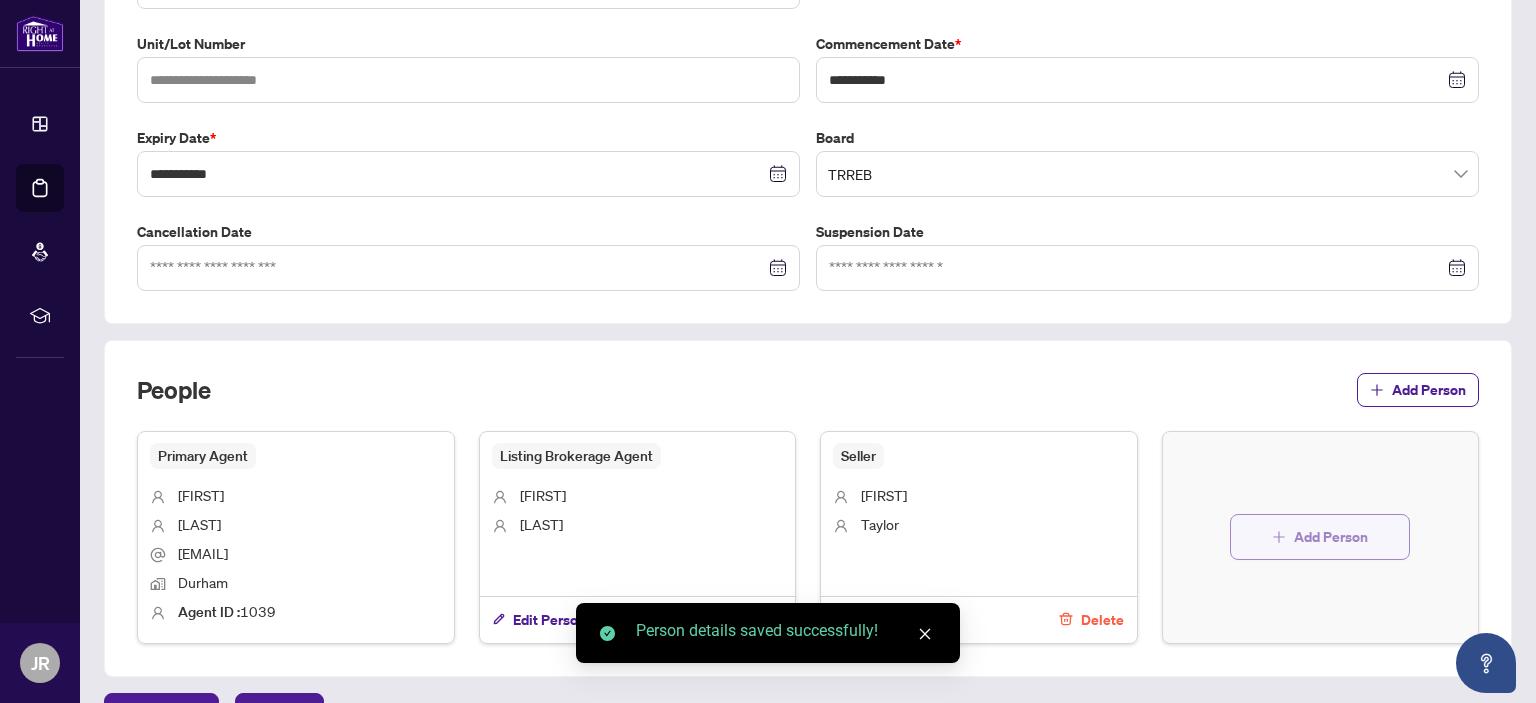 click on "Add Person" at bounding box center [1320, 537] 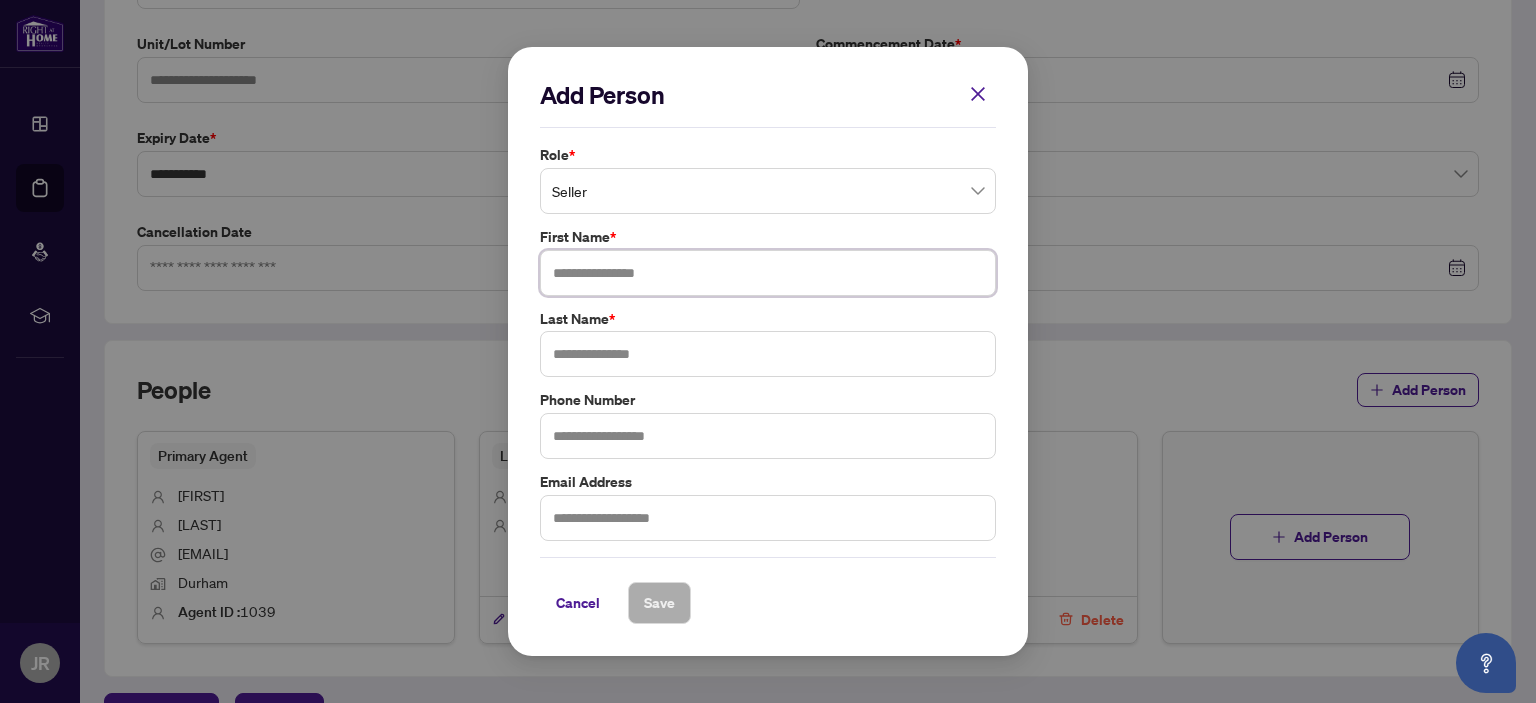 click at bounding box center [768, 273] 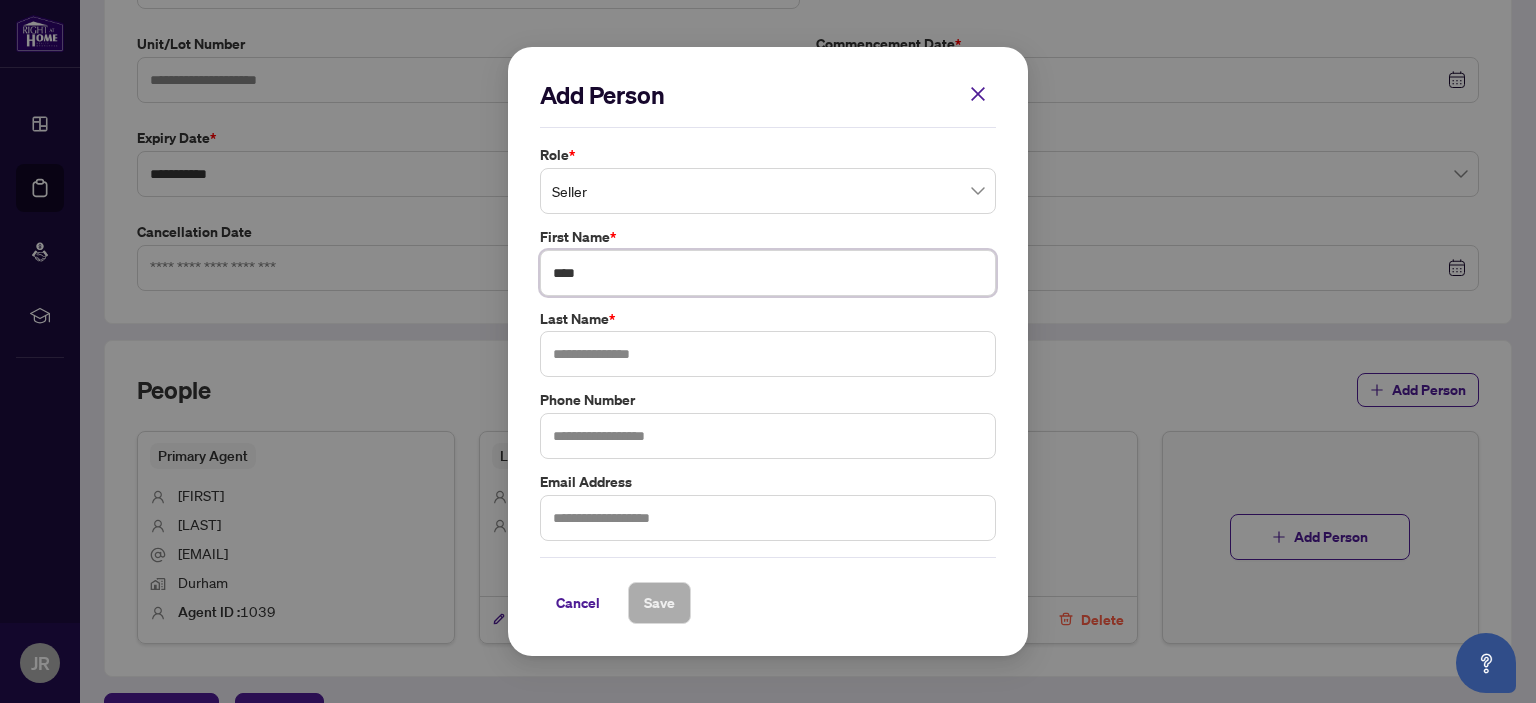 type on "****" 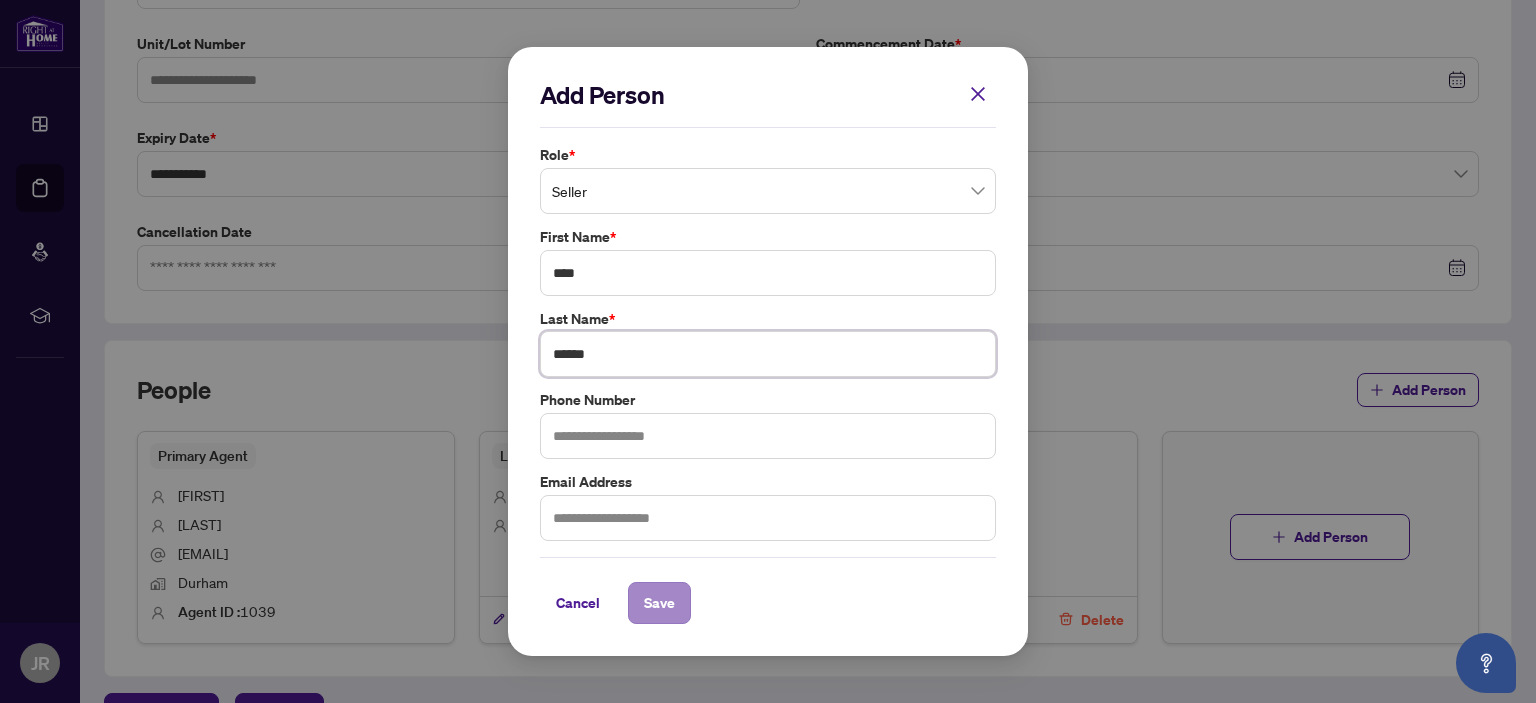 type on "******" 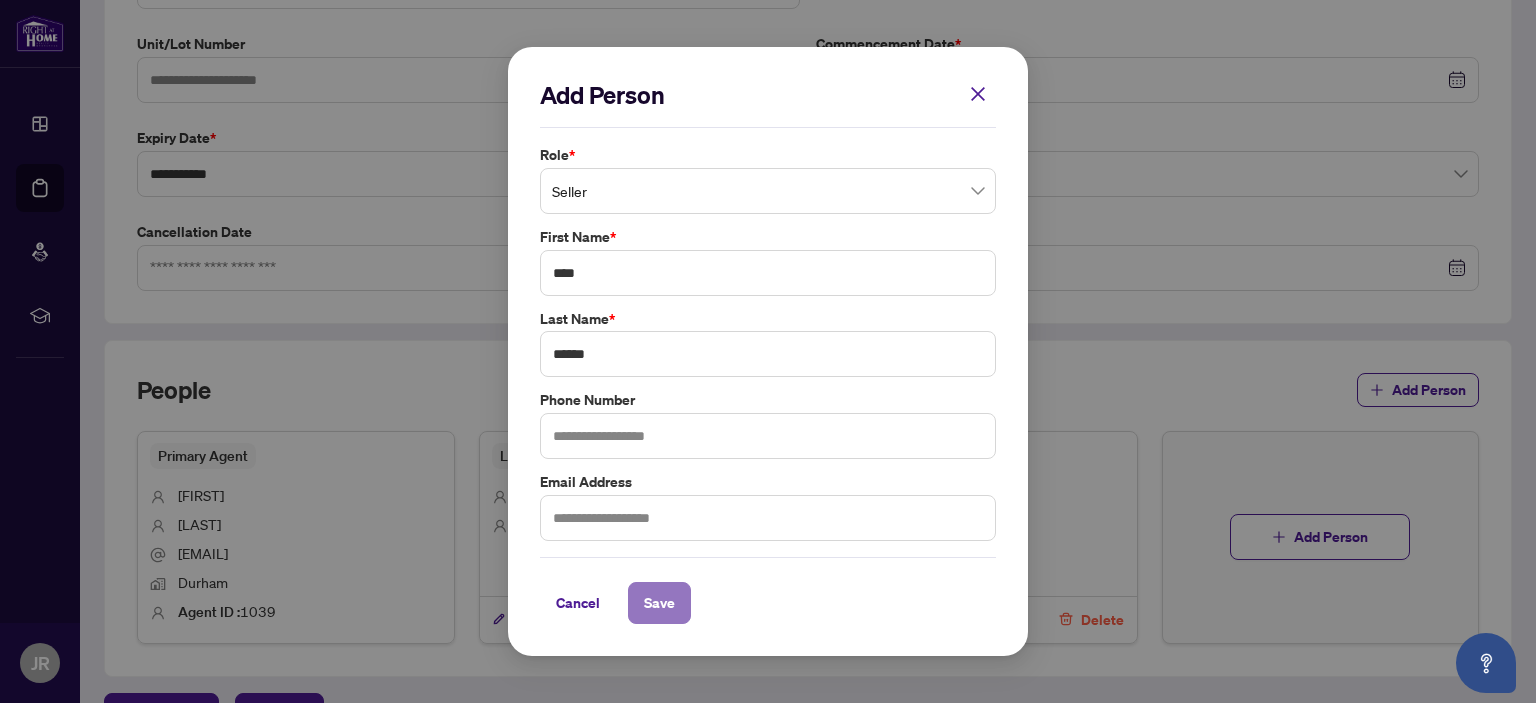 click on "Save" at bounding box center (659, 603) 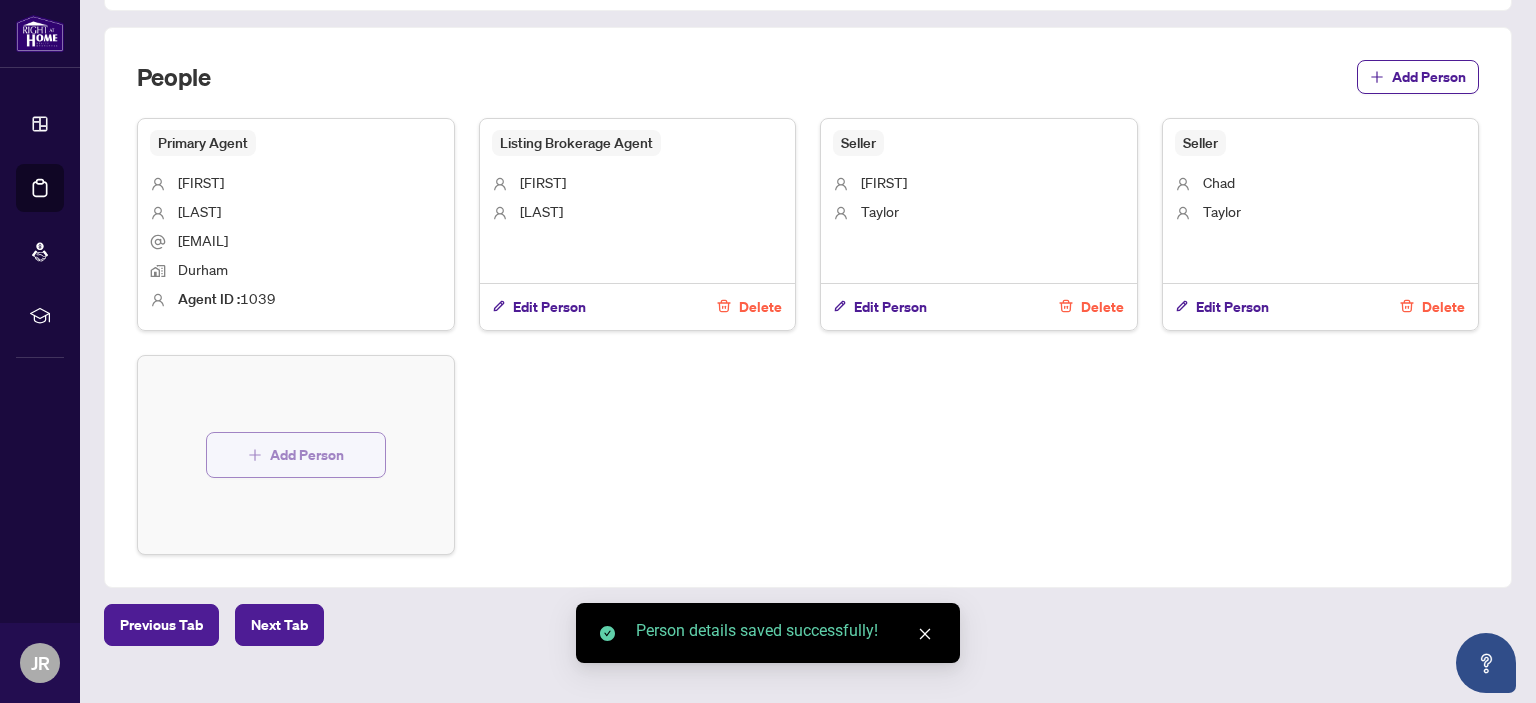 click on "Add Person" at bounding box center [307, 455] 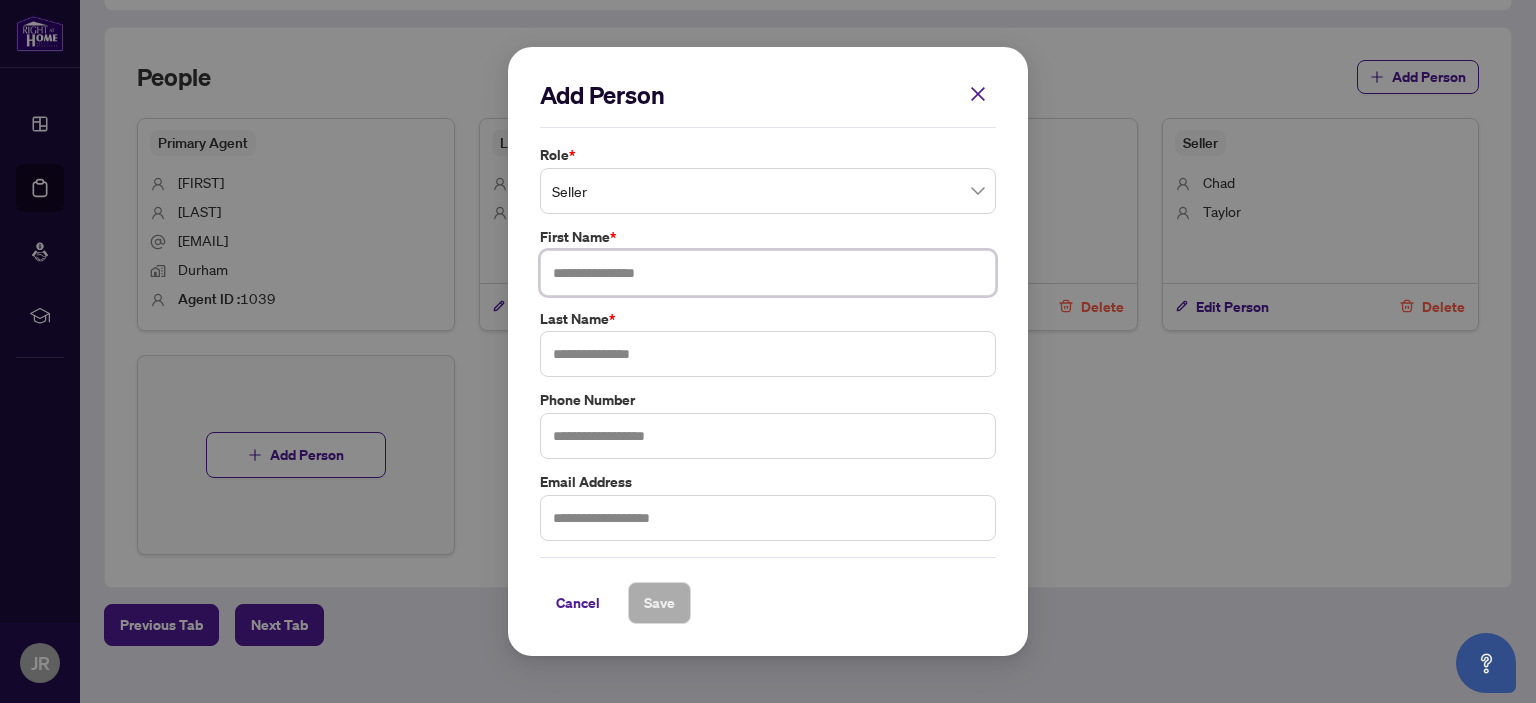 click at bounding box center (768, 273) 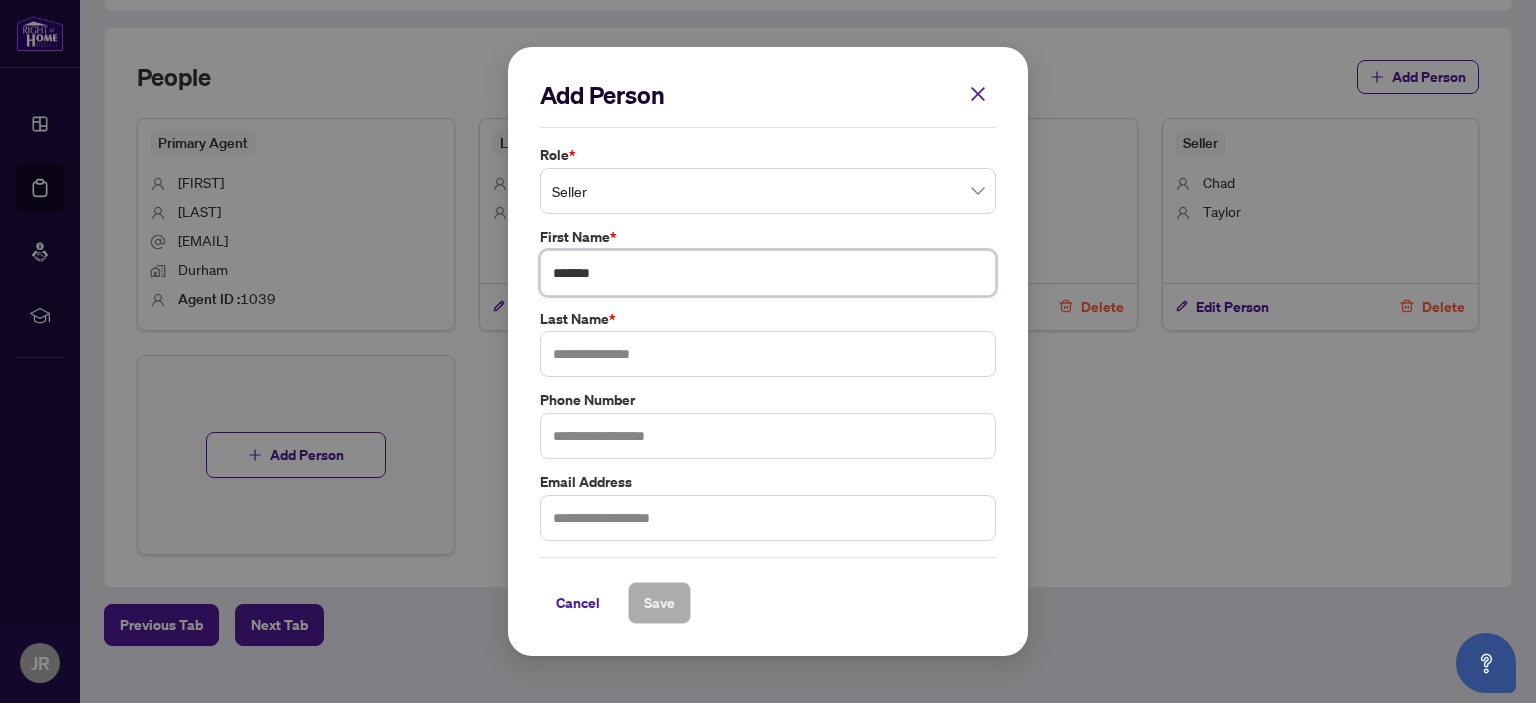type on "*******" 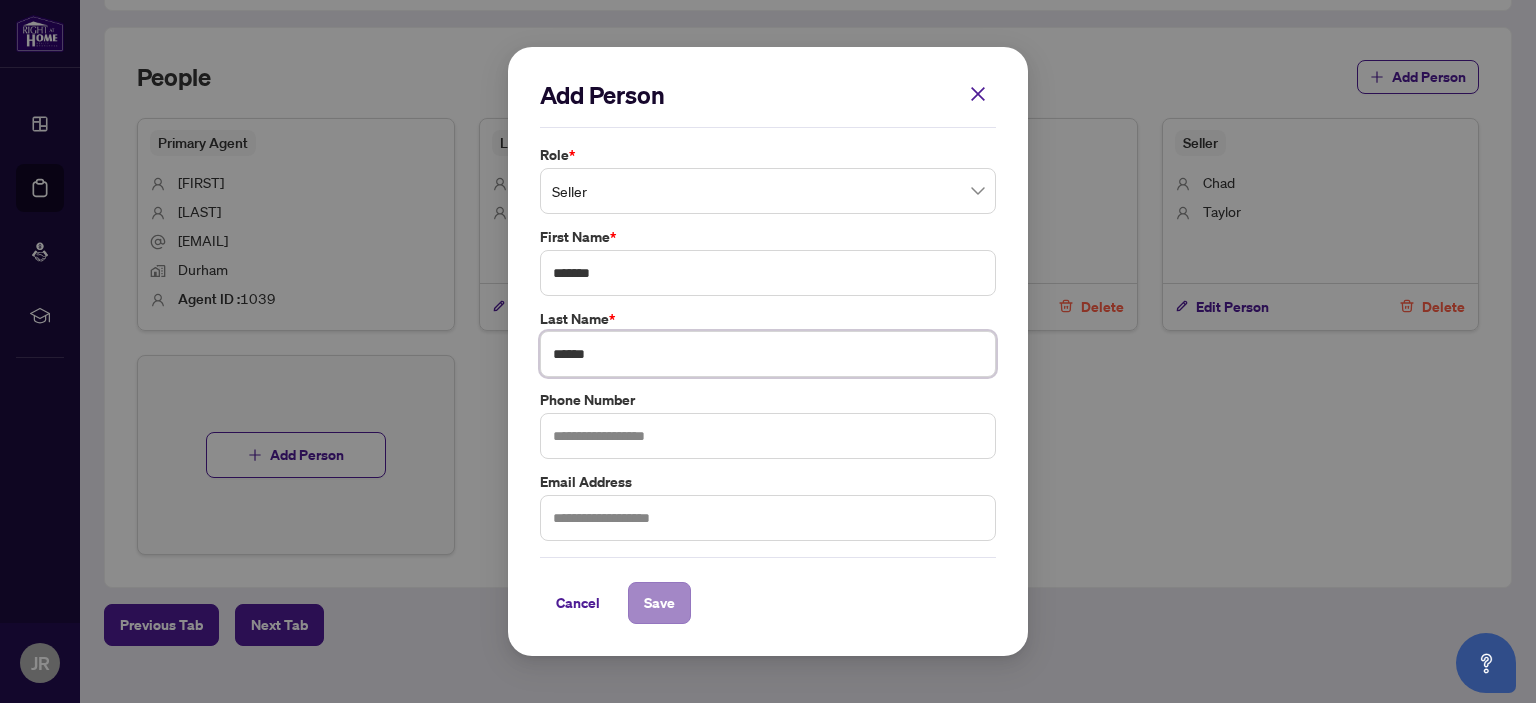 type on "******" 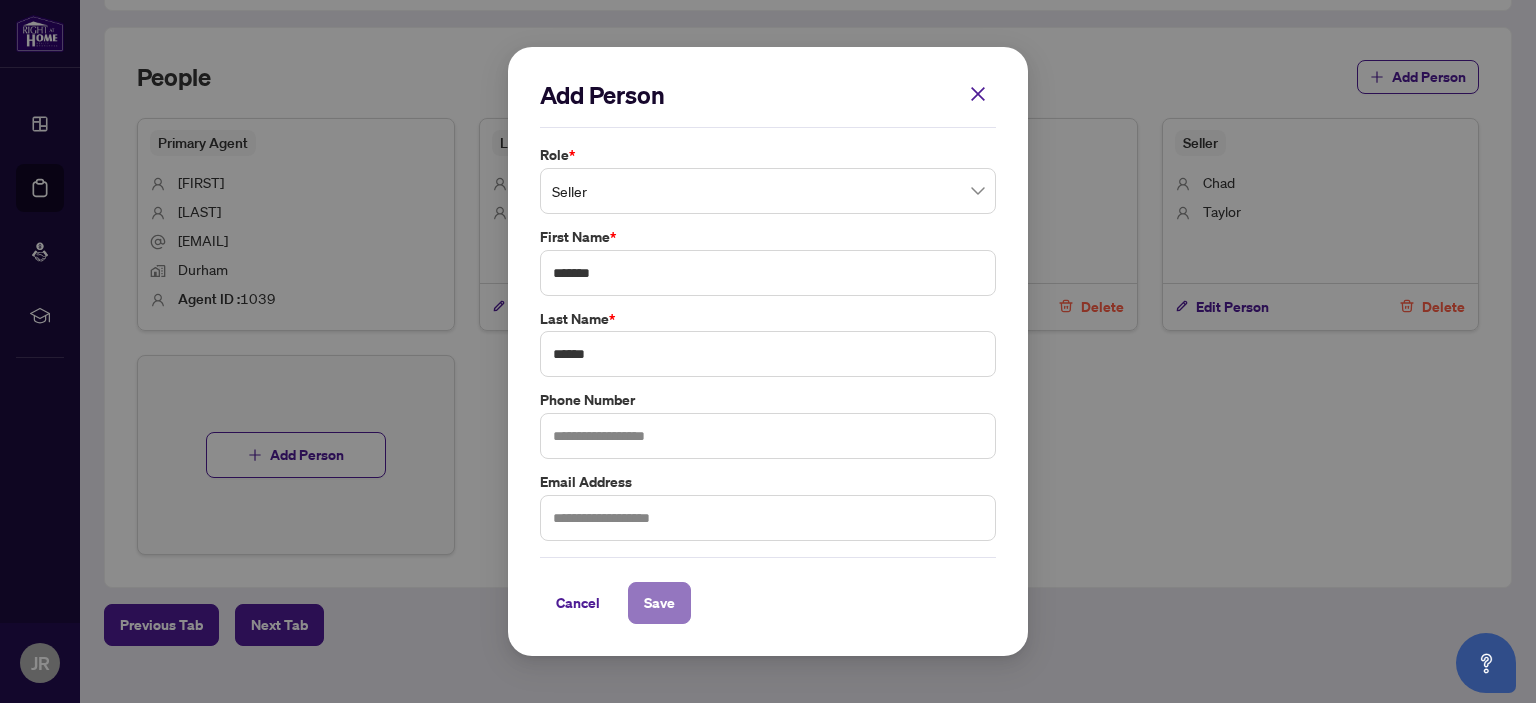 click on "Save" at bounding box center [659, 603] 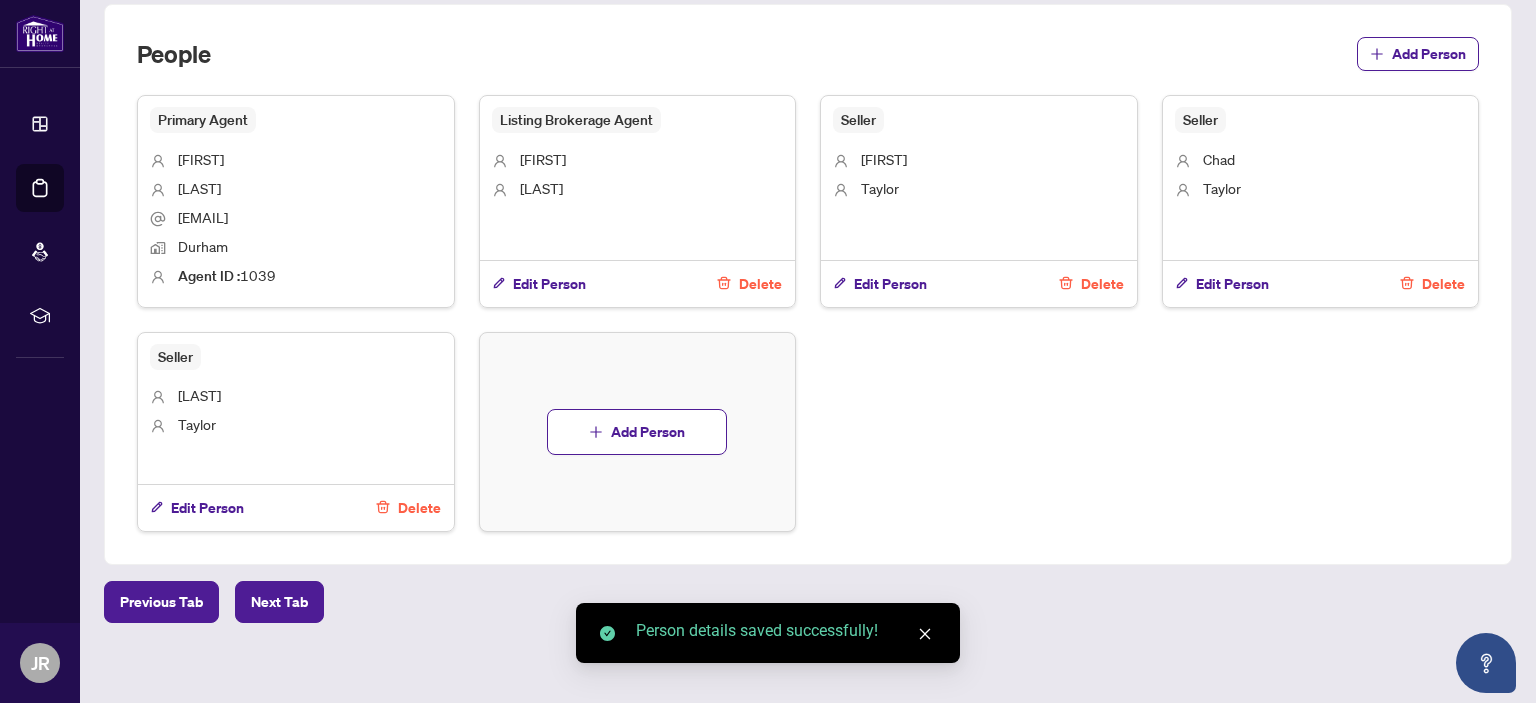 scroll, scrollTop: 767, scrollLeft: 0, axis: vertical 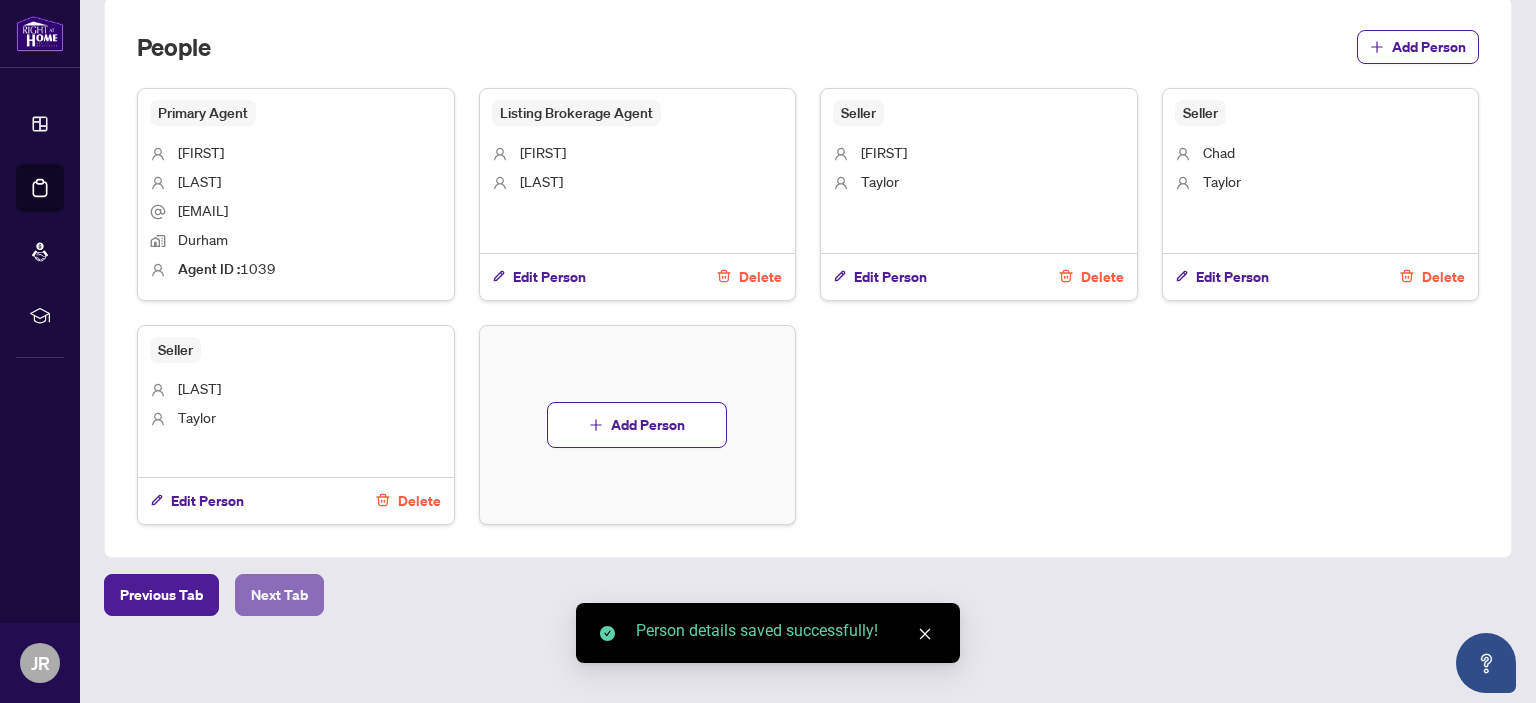 click on "Next Tab" at bounding box center [279, 595] 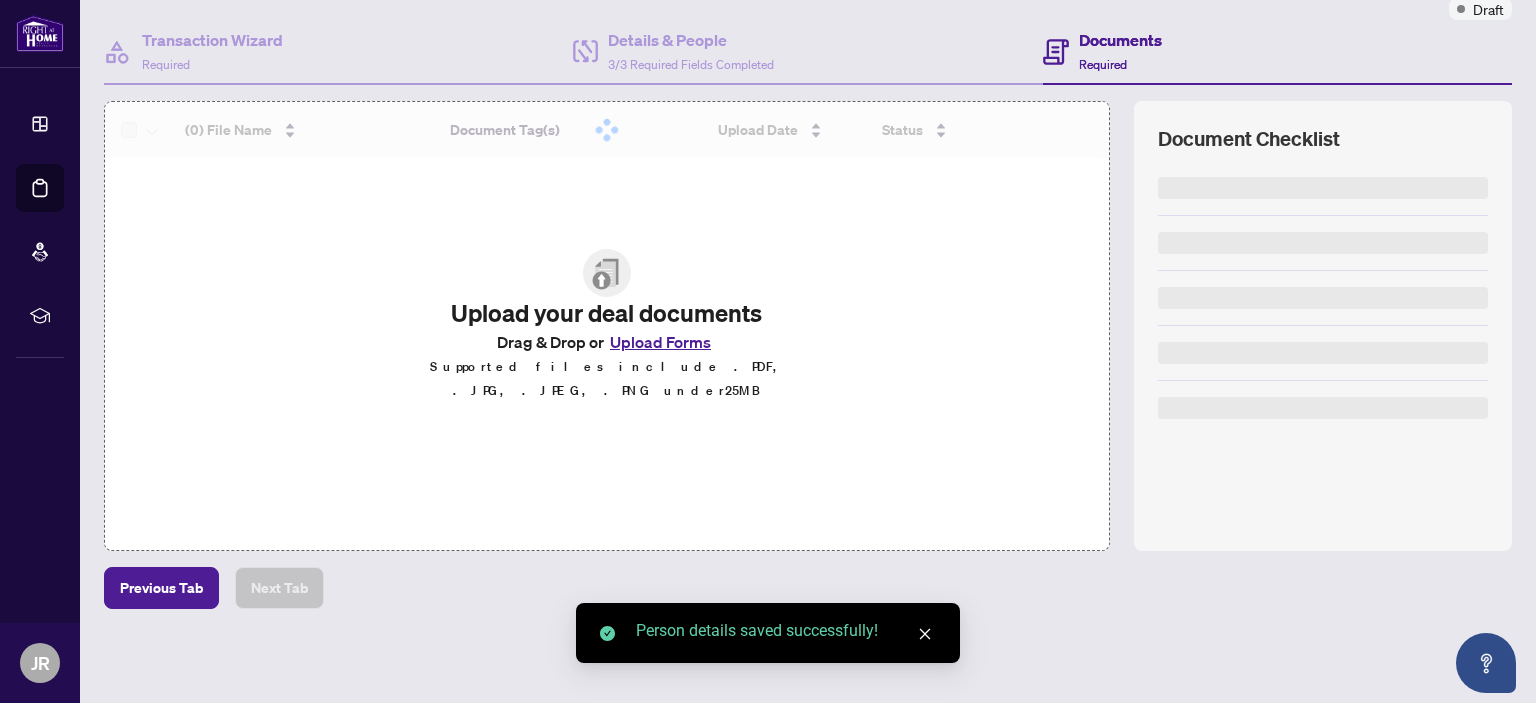 scroll, scrollTop: 0, scrollLeft: 0, axis: both 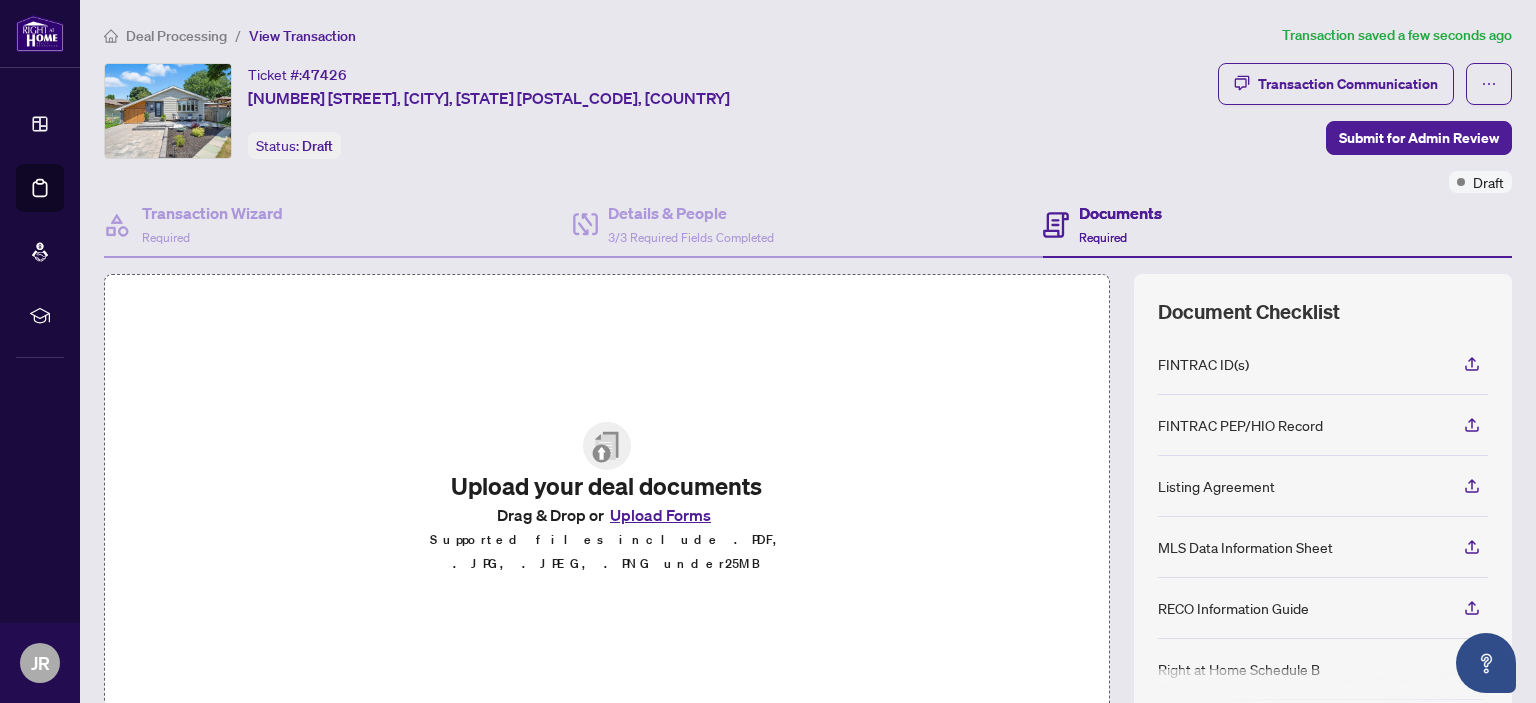 click on "Upload Forms" at bounding box center [660, 515] 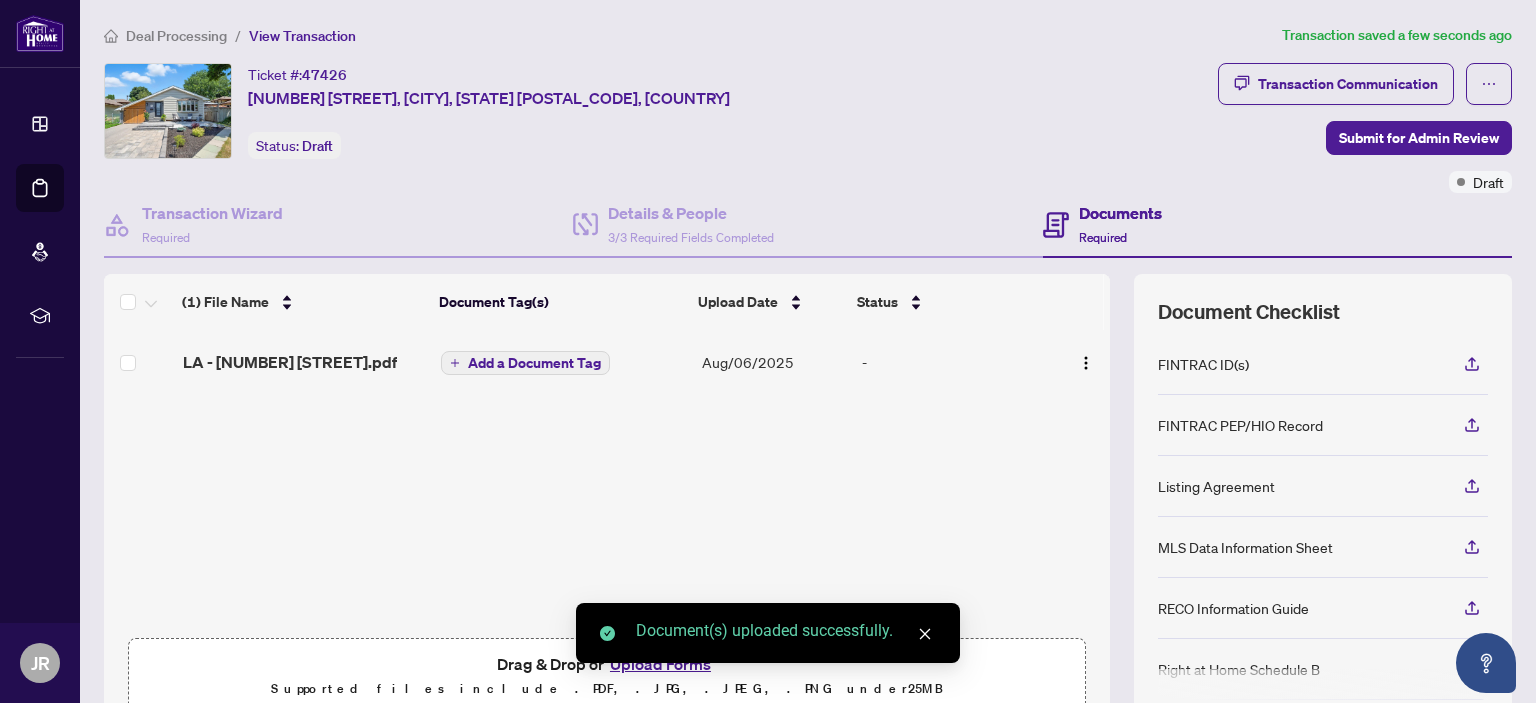 click on "Add a Document Tag" at bounding box center (525, 363) 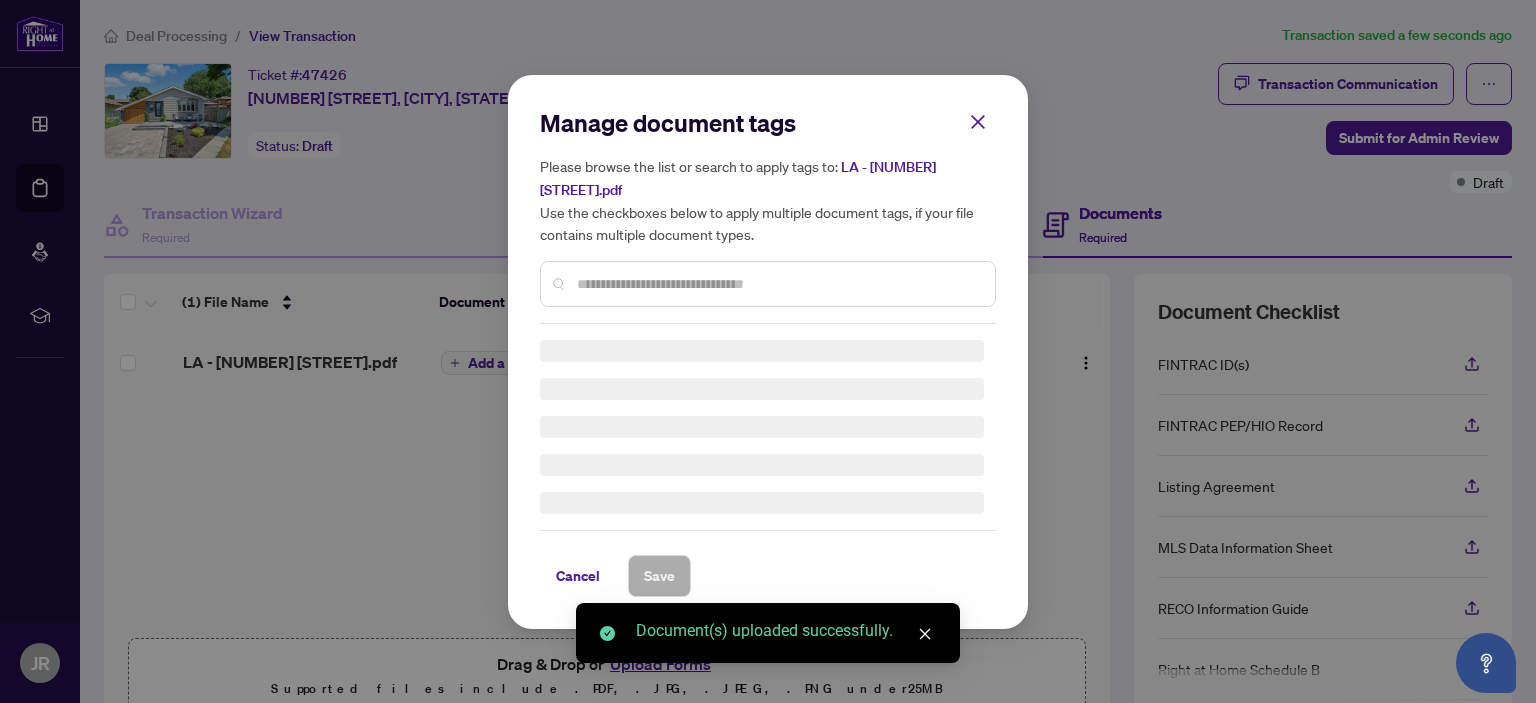click on "Manage document tags Please browse the list or search to apply tags to:   LA - [NUMBER] [STREET].pdf   Use the checkboxes below to apply multiple document tags, if your file contains multiple document types." at bounding box center [768, 215] 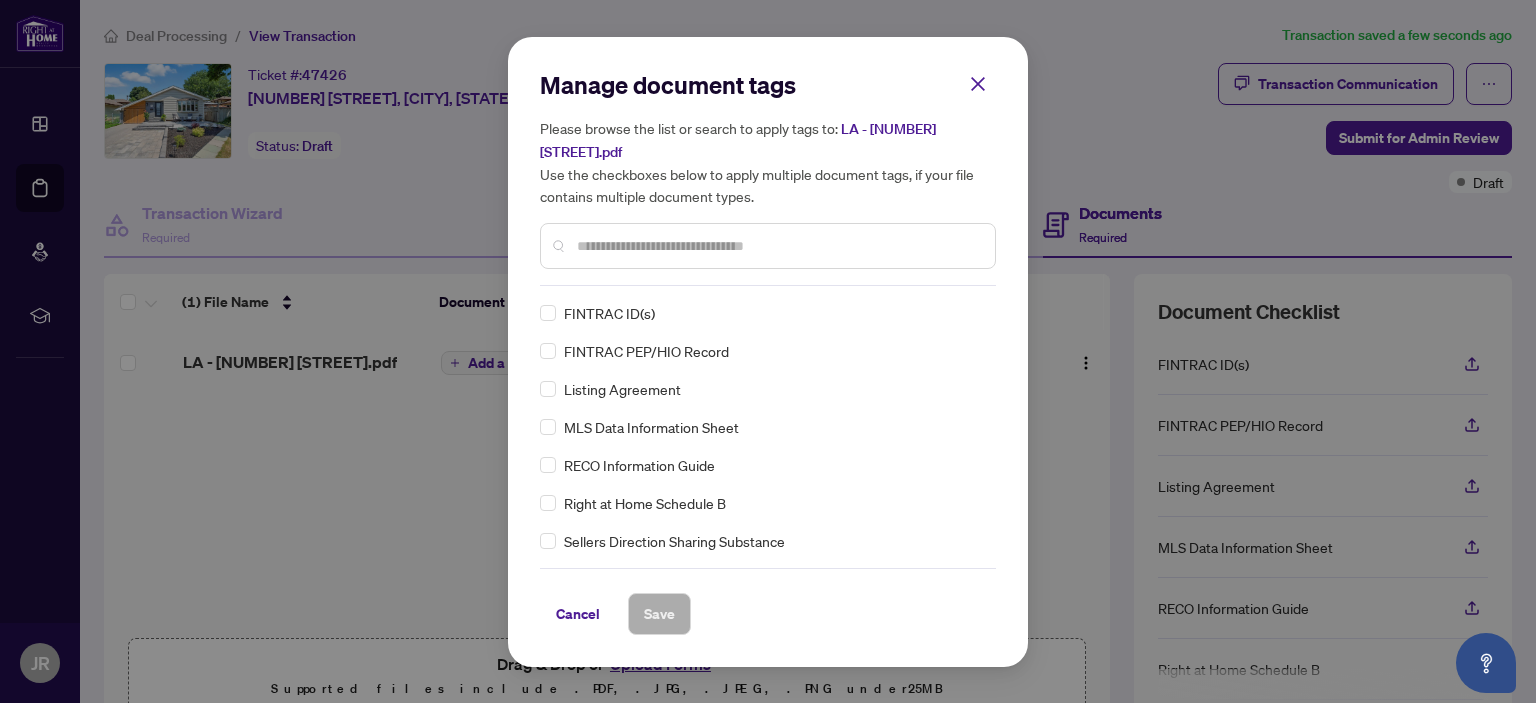 click at bounding box center (768, 246) 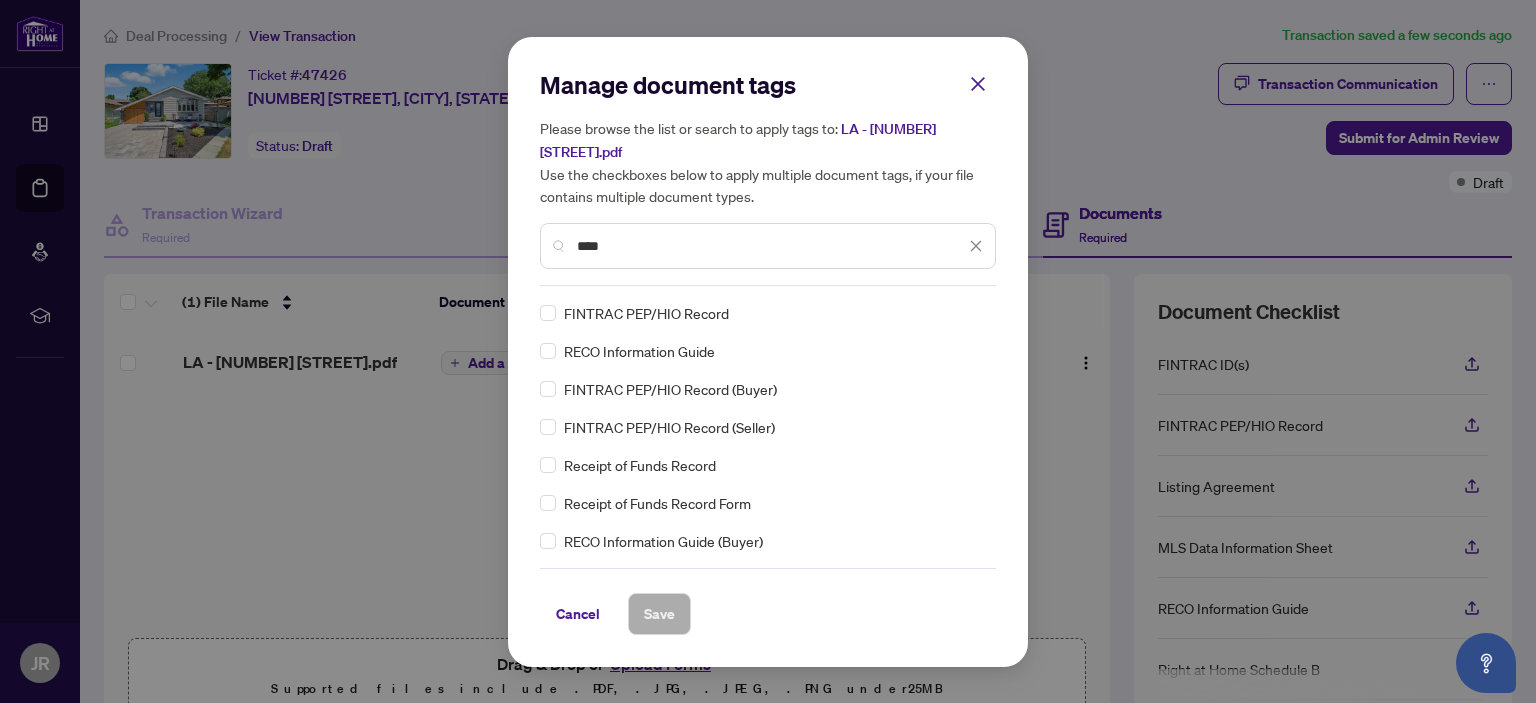 type on "****" 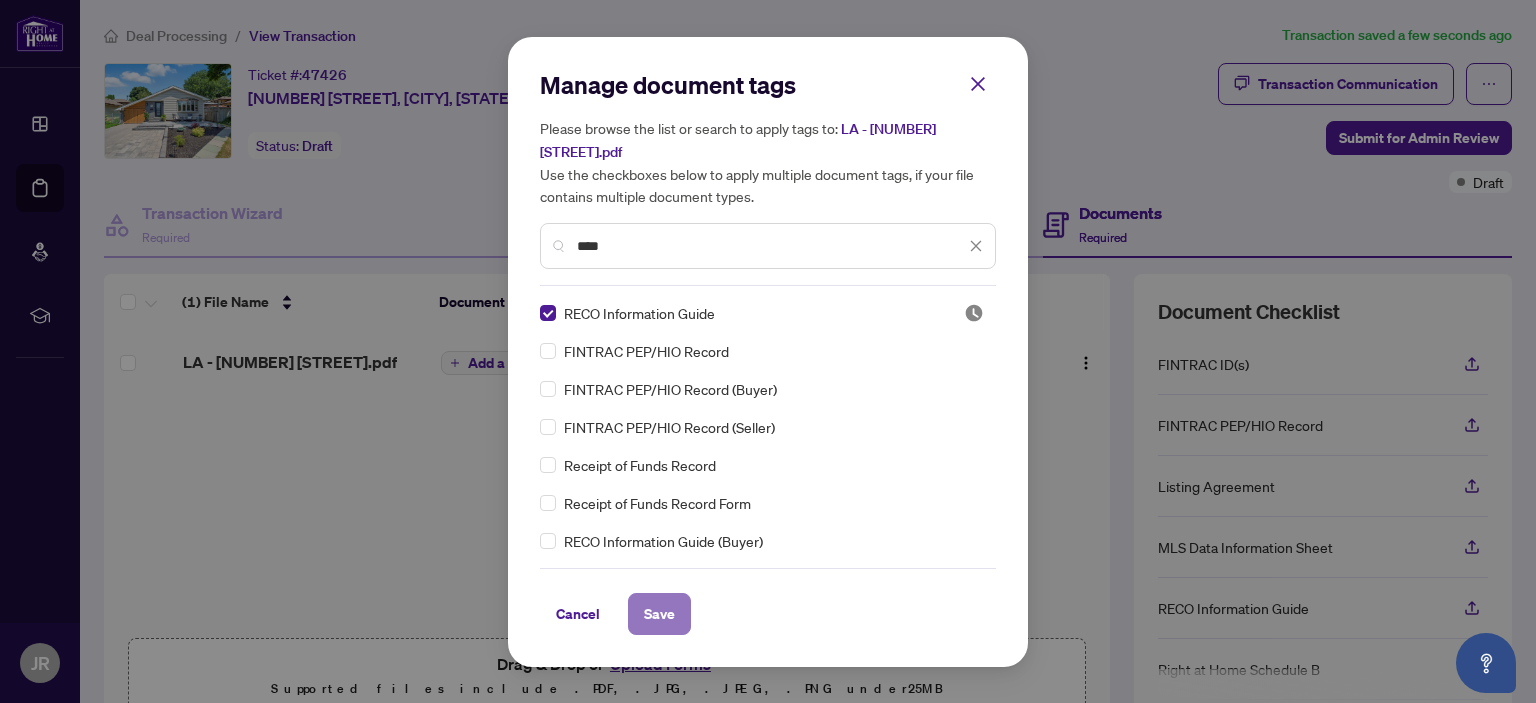 click on "Save" at bounding box center [659, 614] 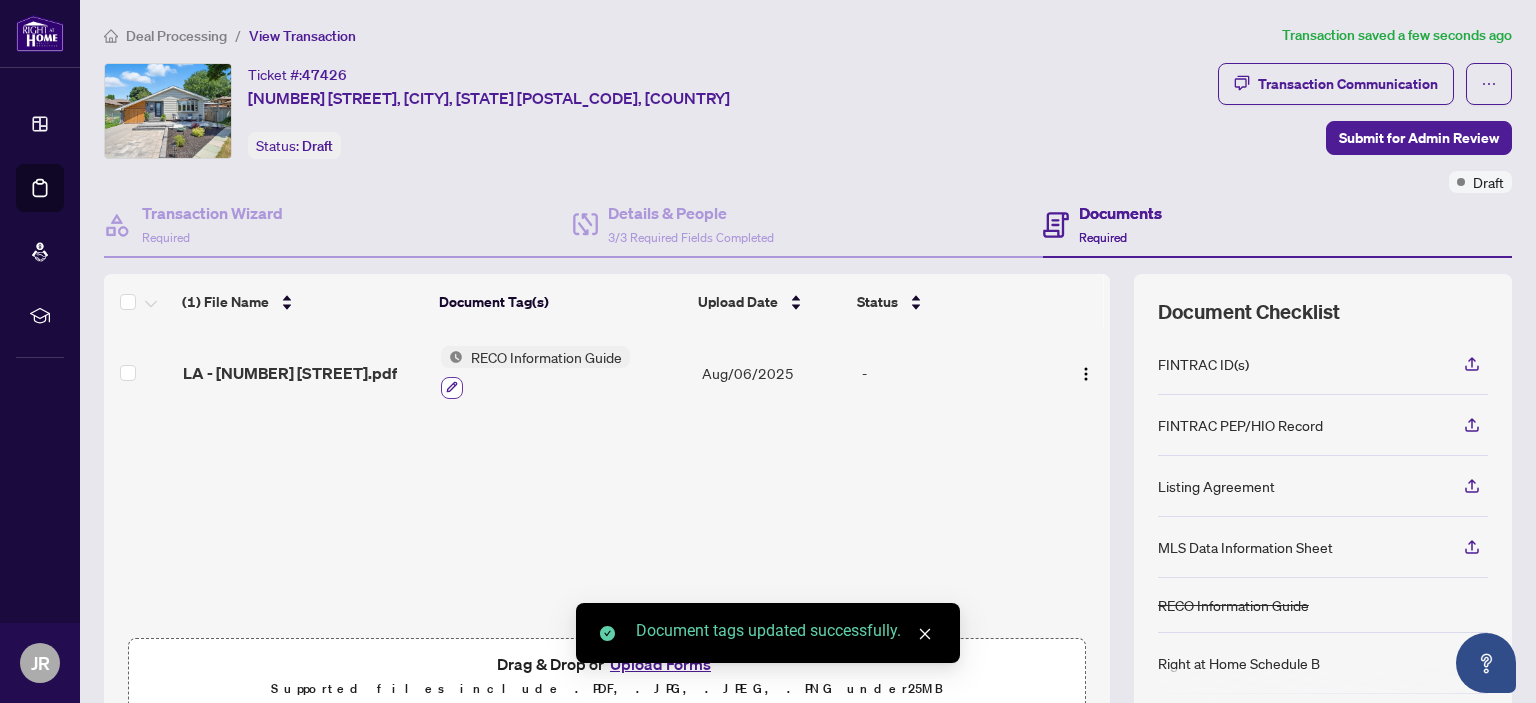 click 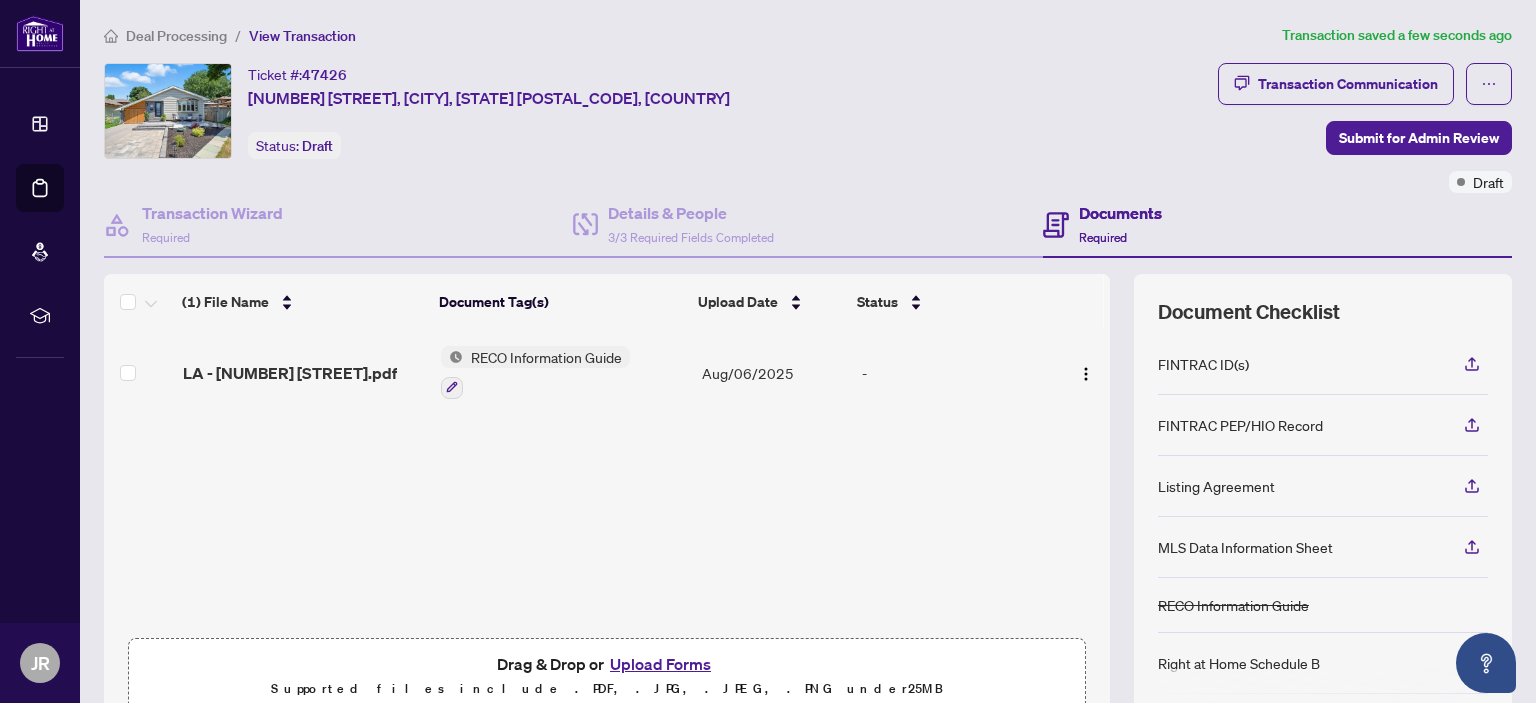 type 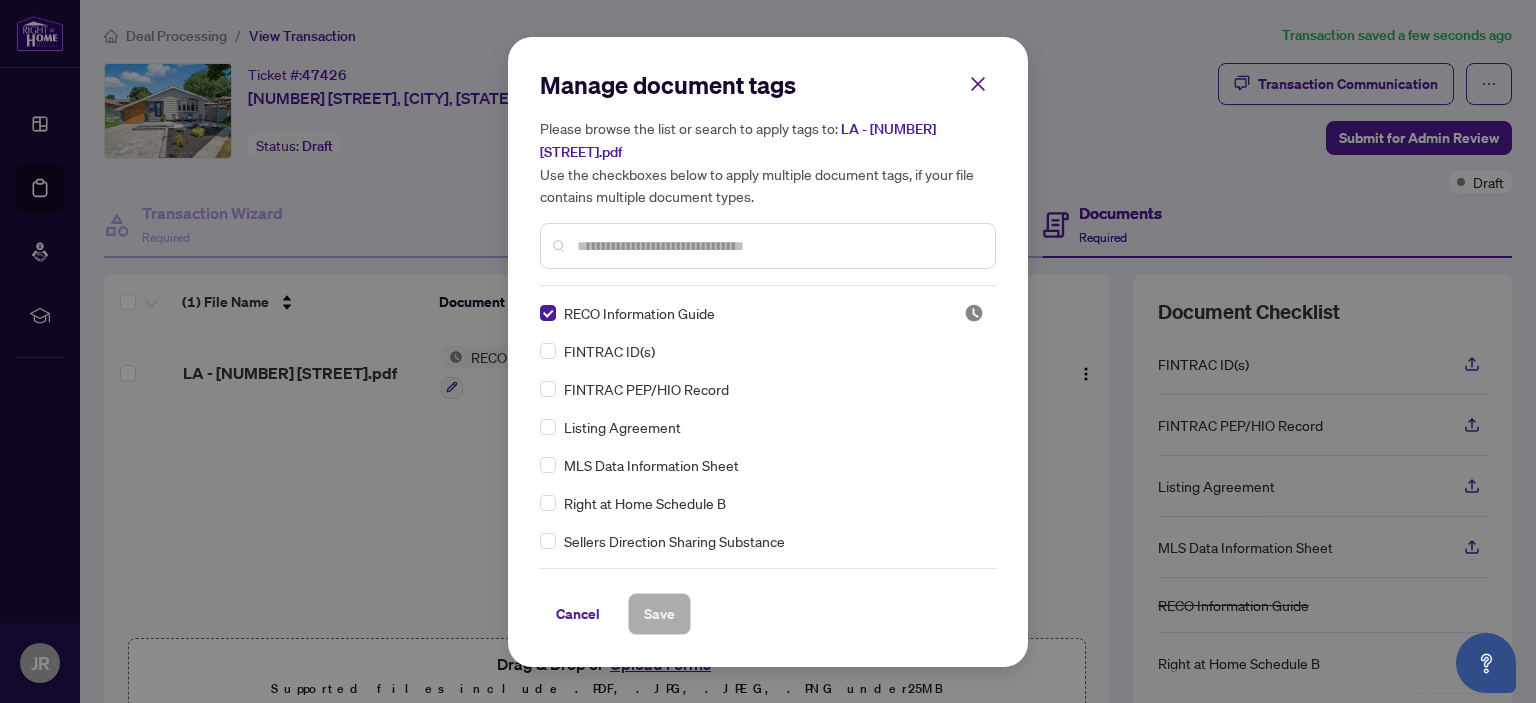 click on "Cancel" at bounding box center (578, 614) 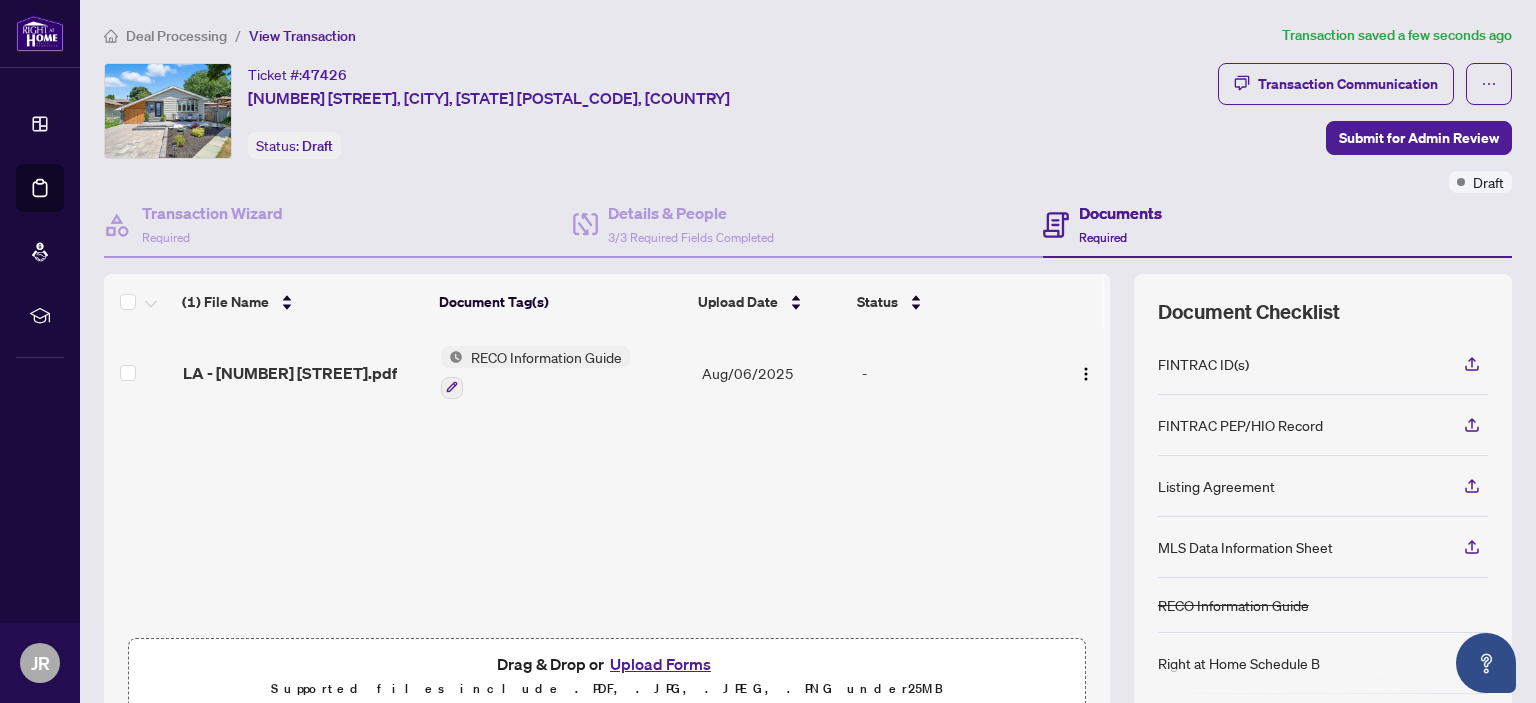 click at bounding box center (1081, 372) 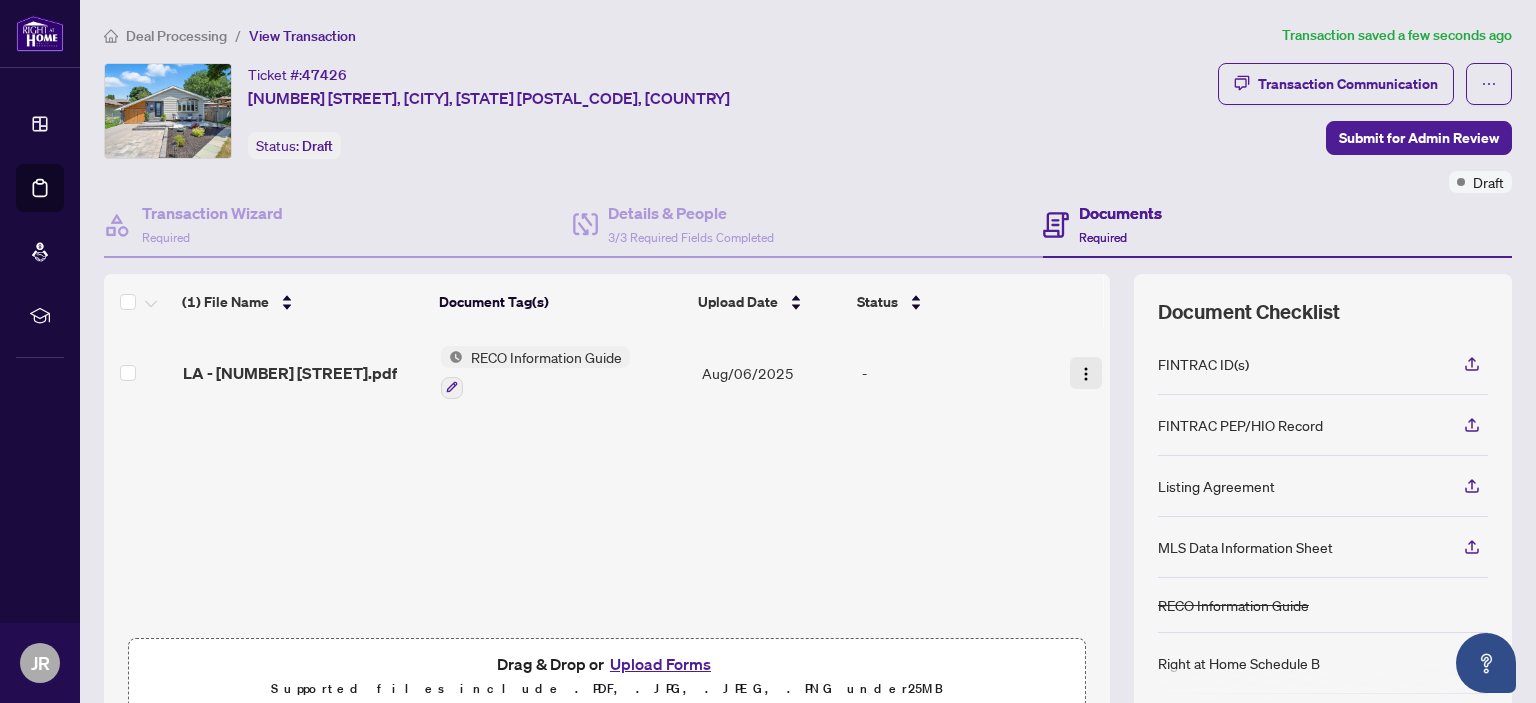 click at bounding box center (1086, 373) 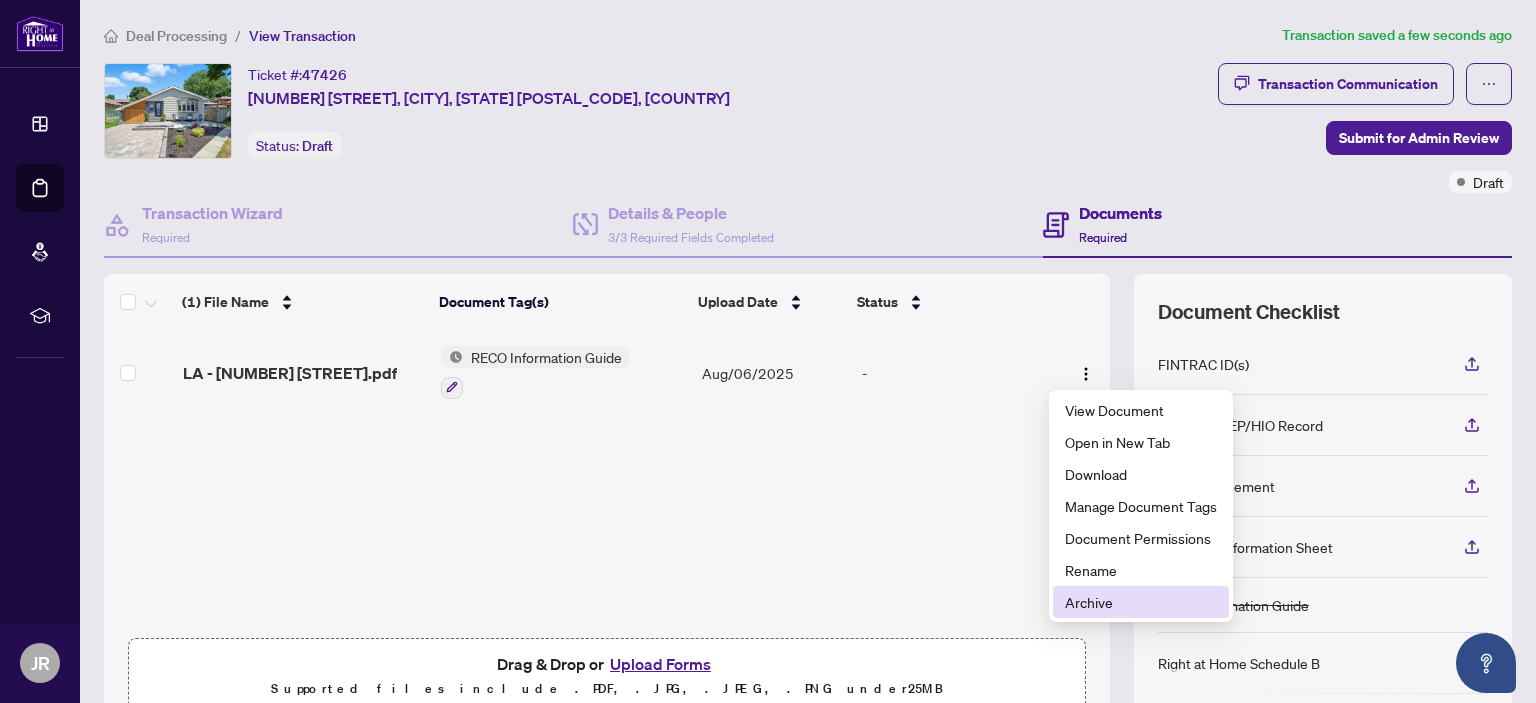 click on "Archive" at bounding box center (1141, 602) 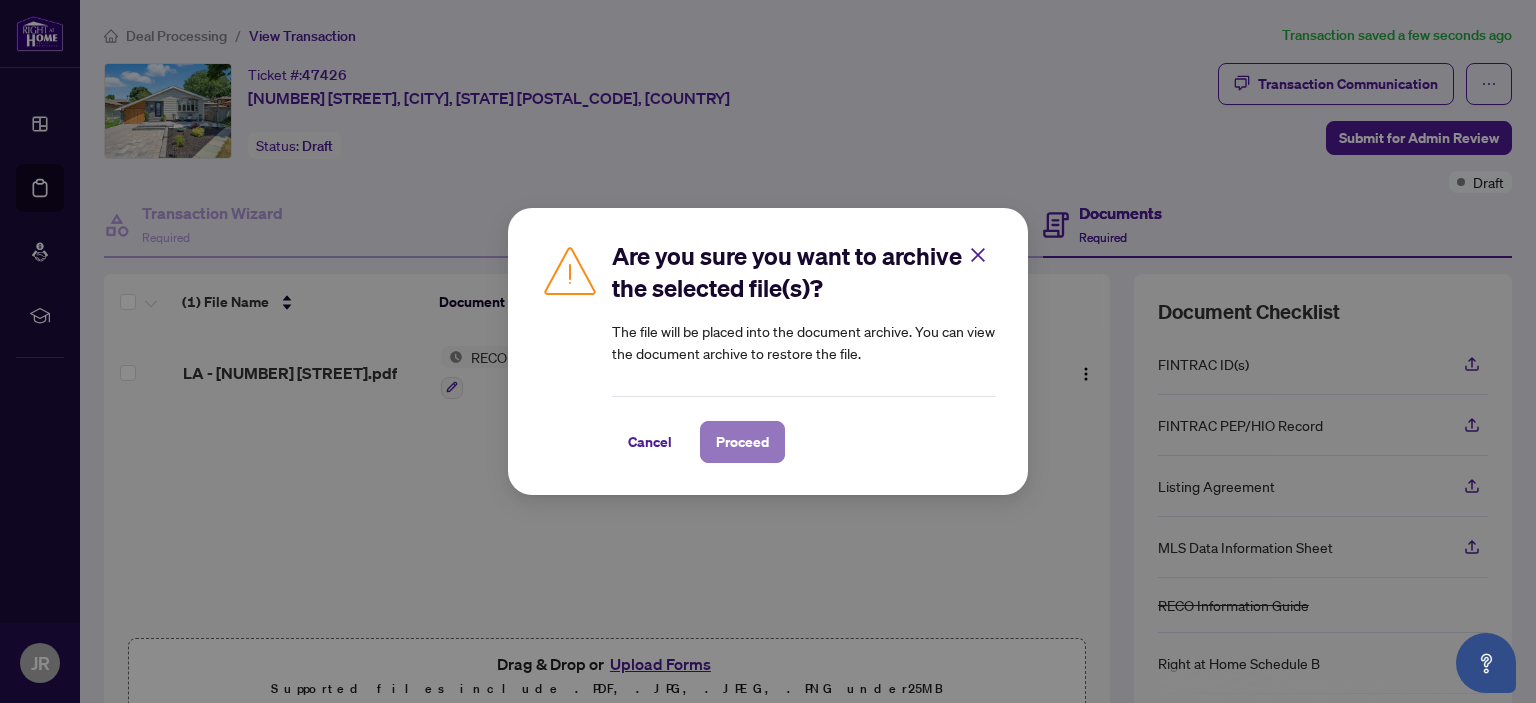 click on "Proceed" at bounding box center [742, 442] 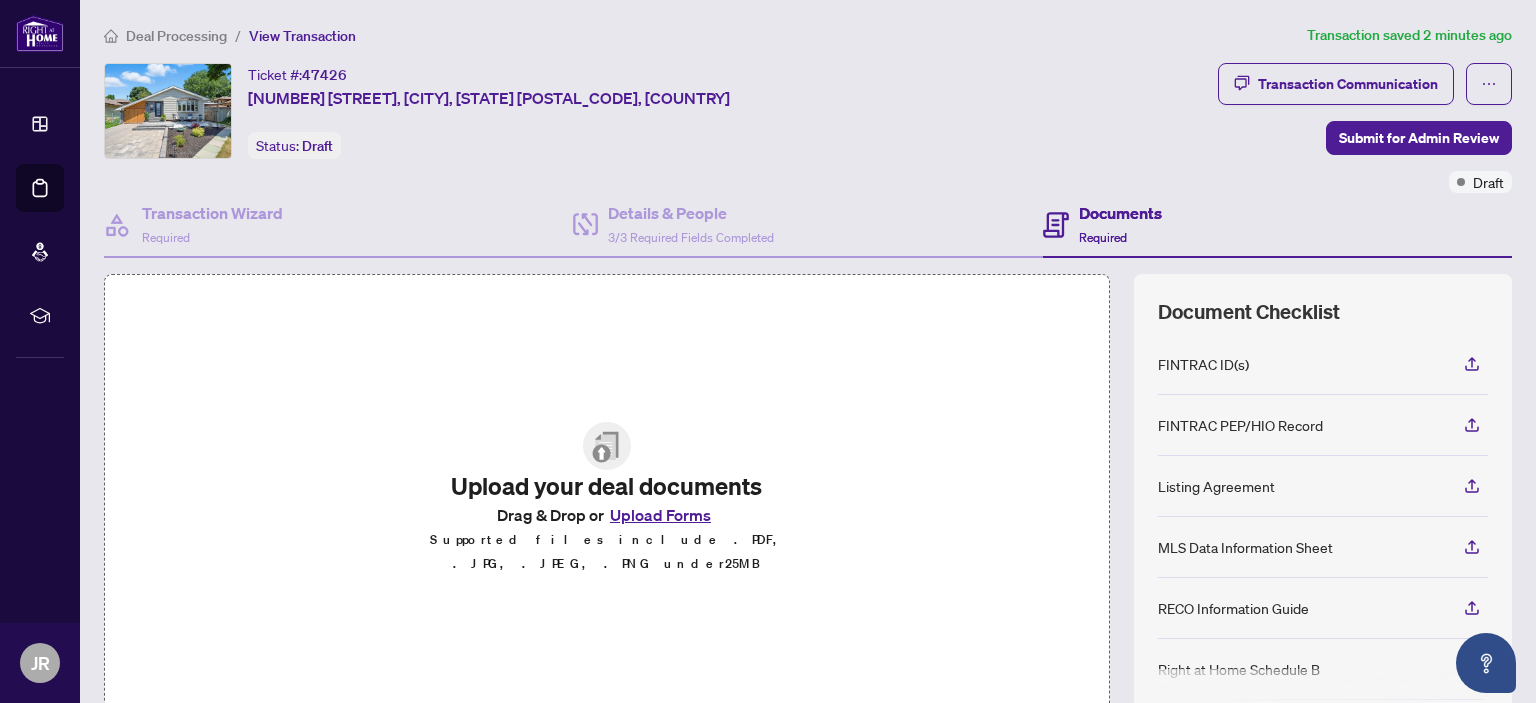 click on "Upload Forms" at bounding box center [660, 515] 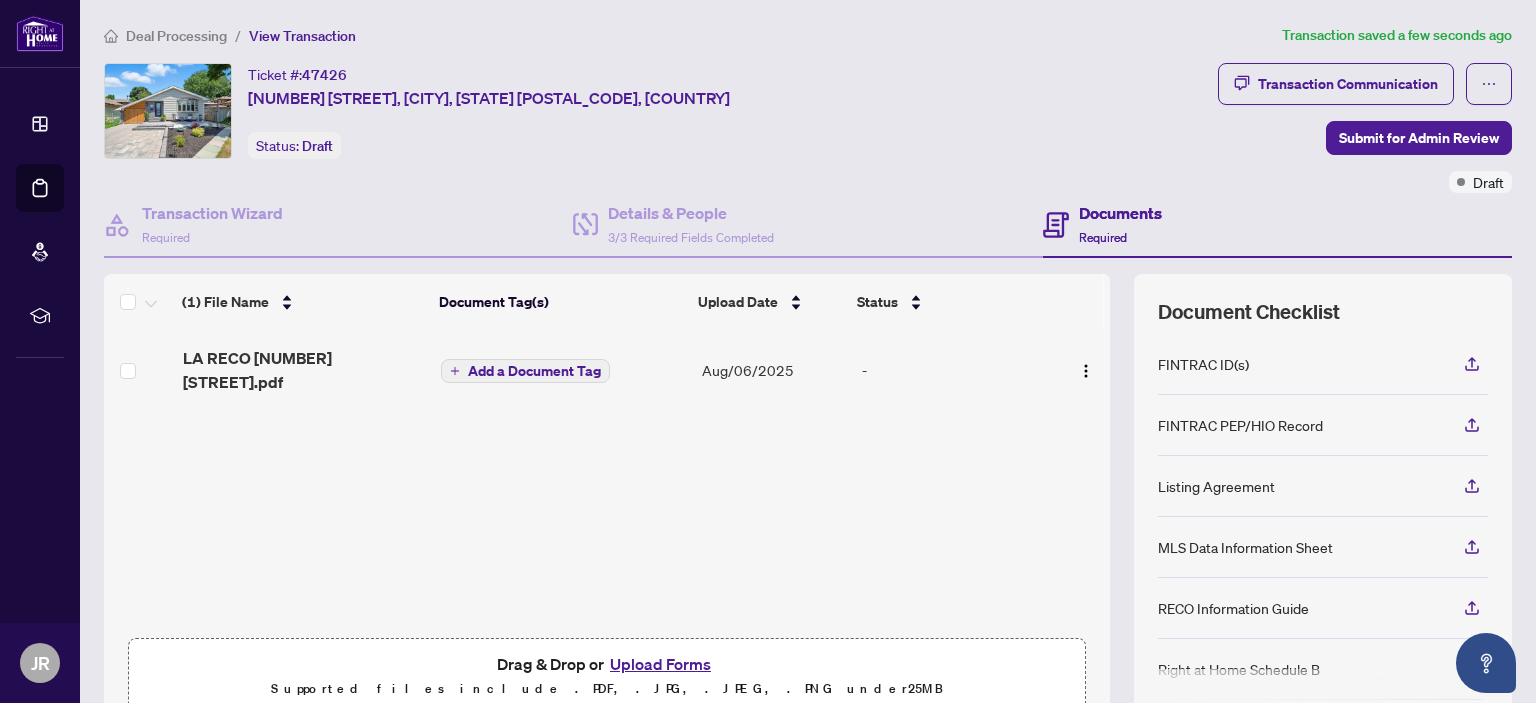 click on "Add a Document Tag" at bounding box center [534, 371] 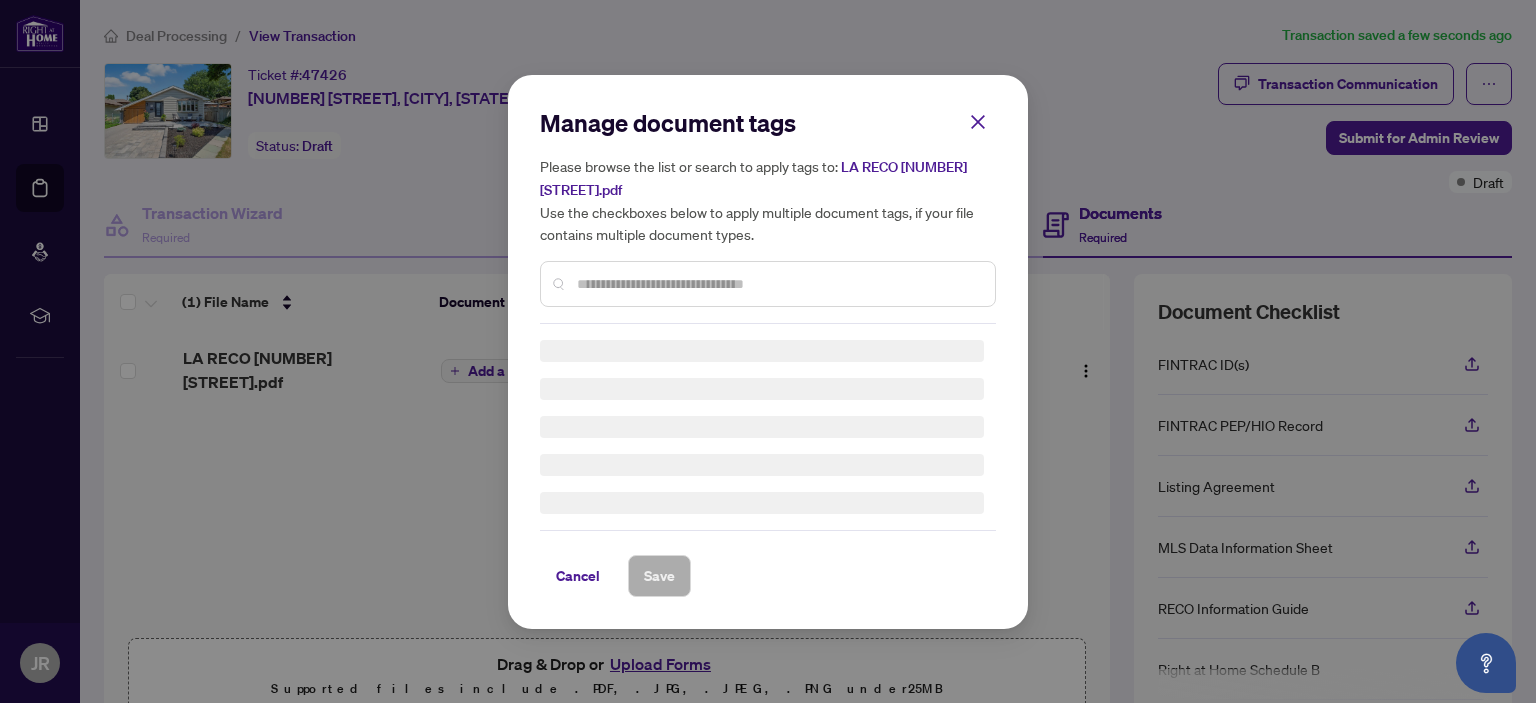 click at bounding box center (778, 284) 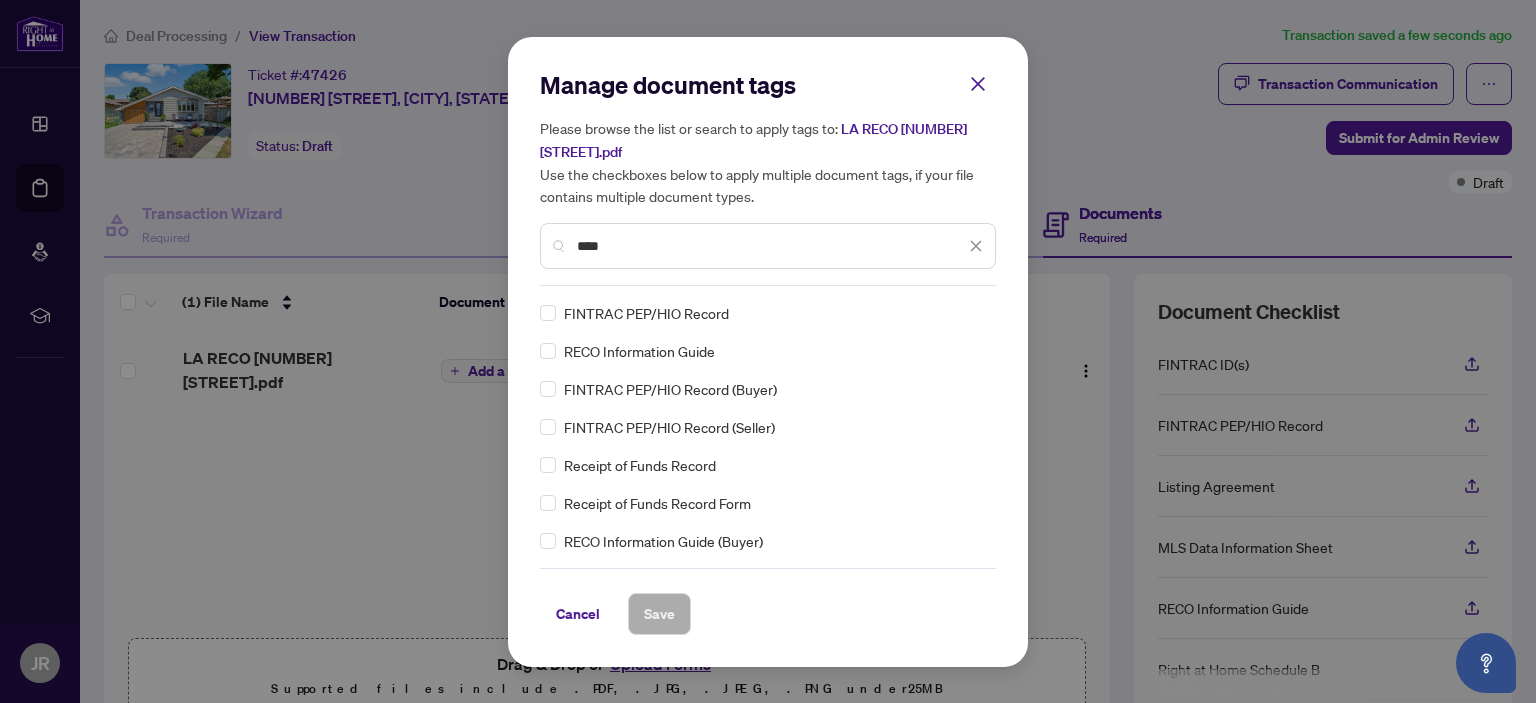 type on "****" 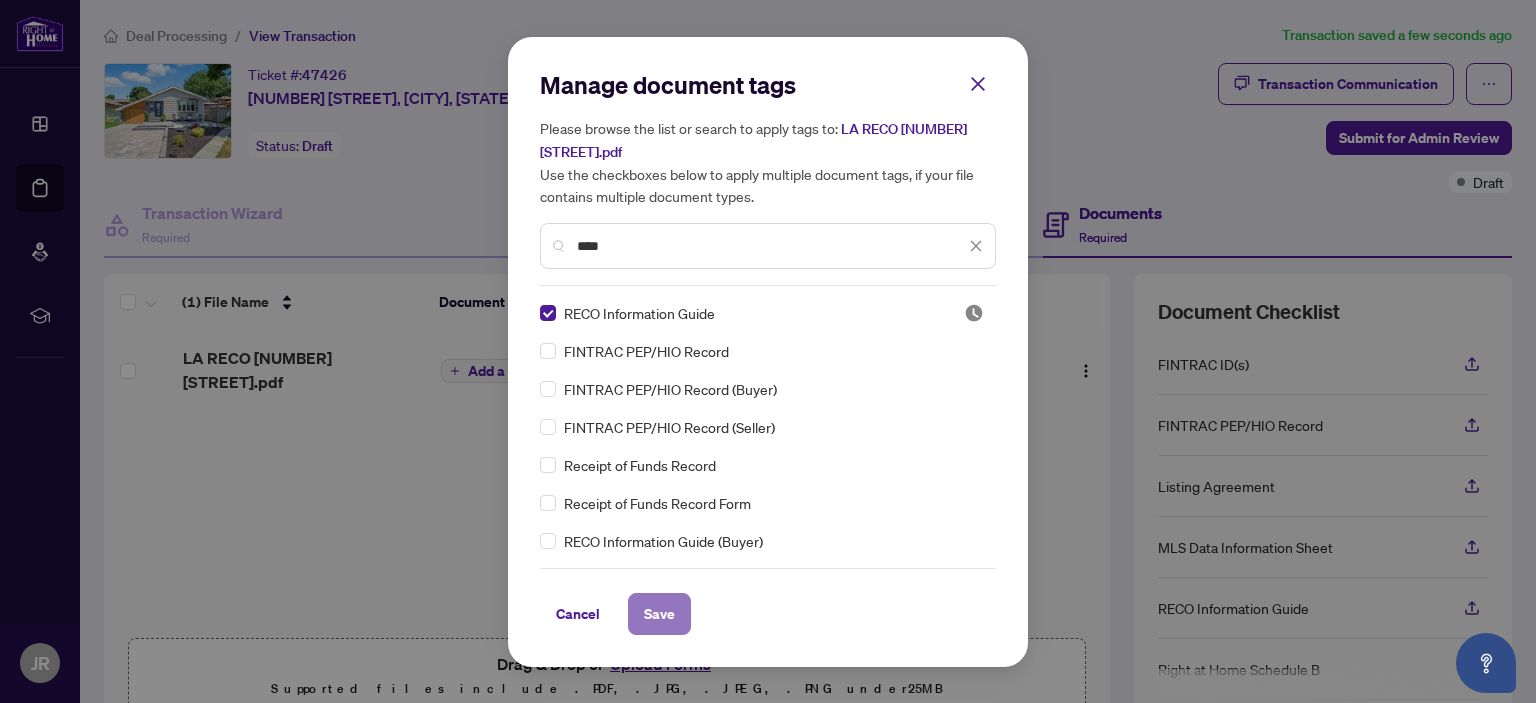 click on "Save" at bounding box center [659, 614] 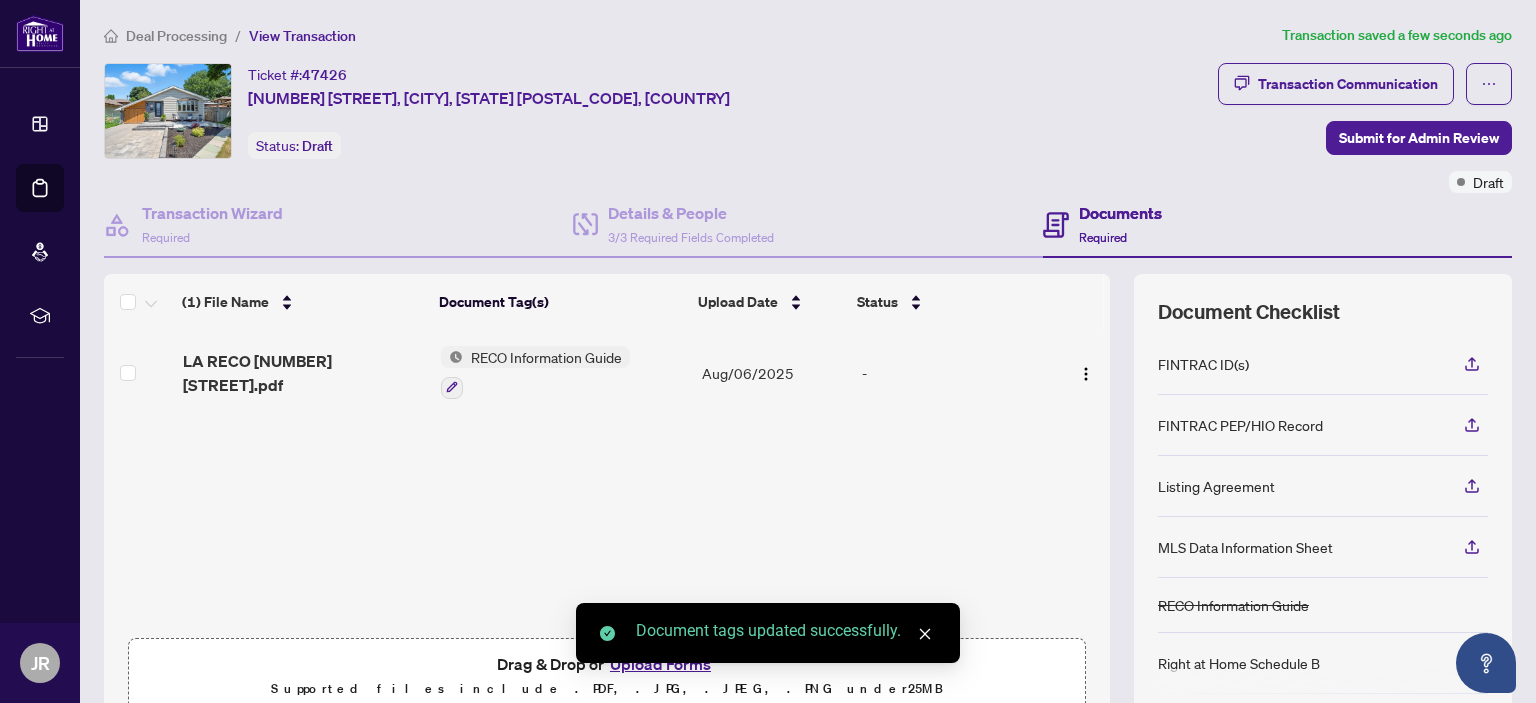 click on "RECO Information Guide" at bounding box center (546, 357) 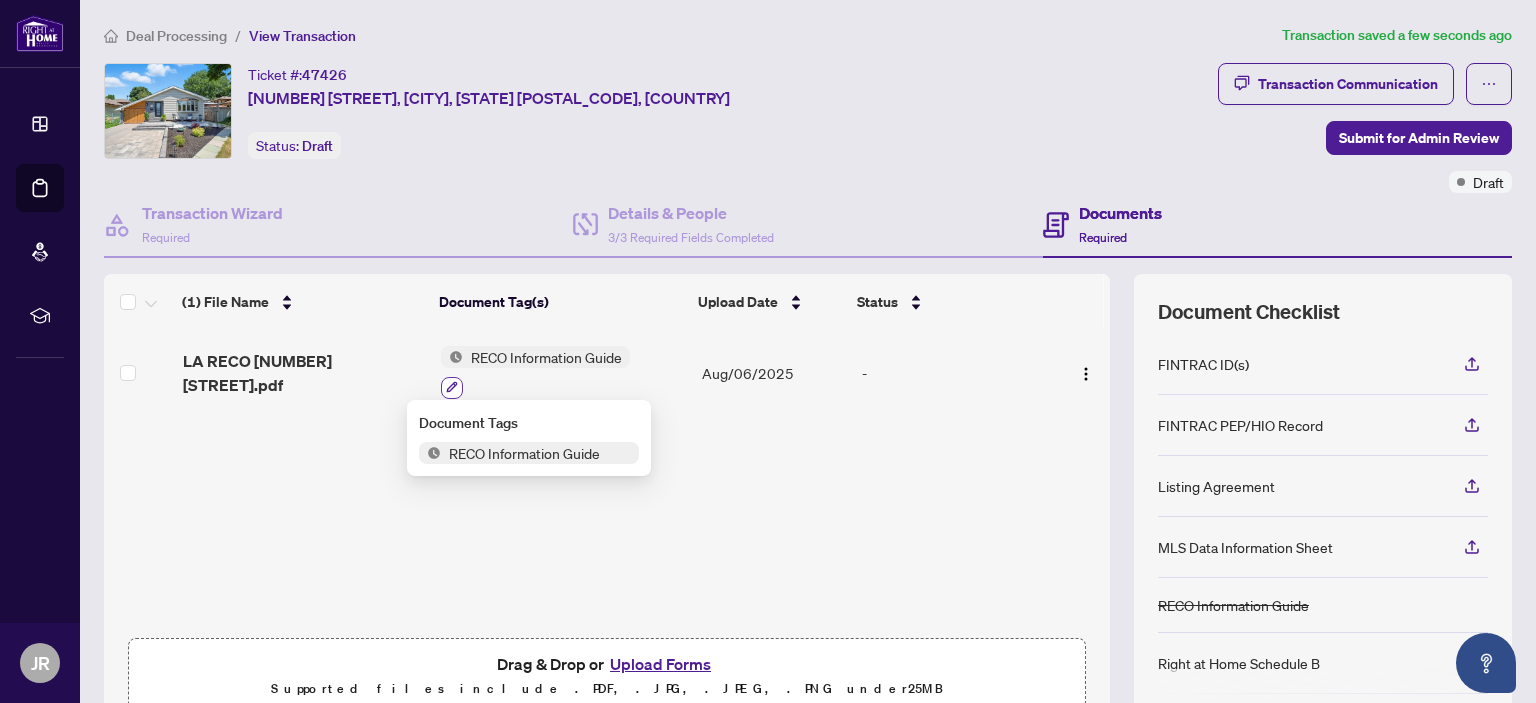 click 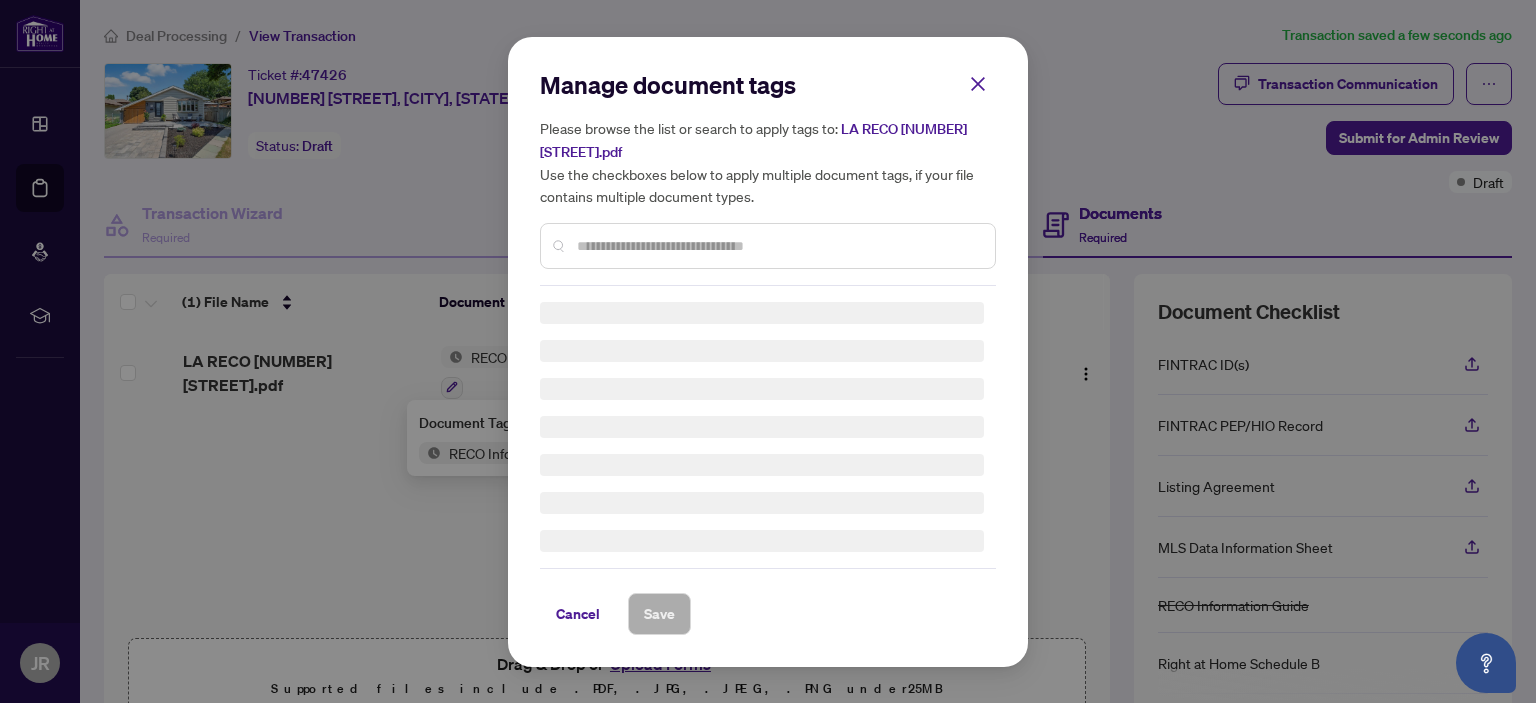 click at bounding box center [778, 246] 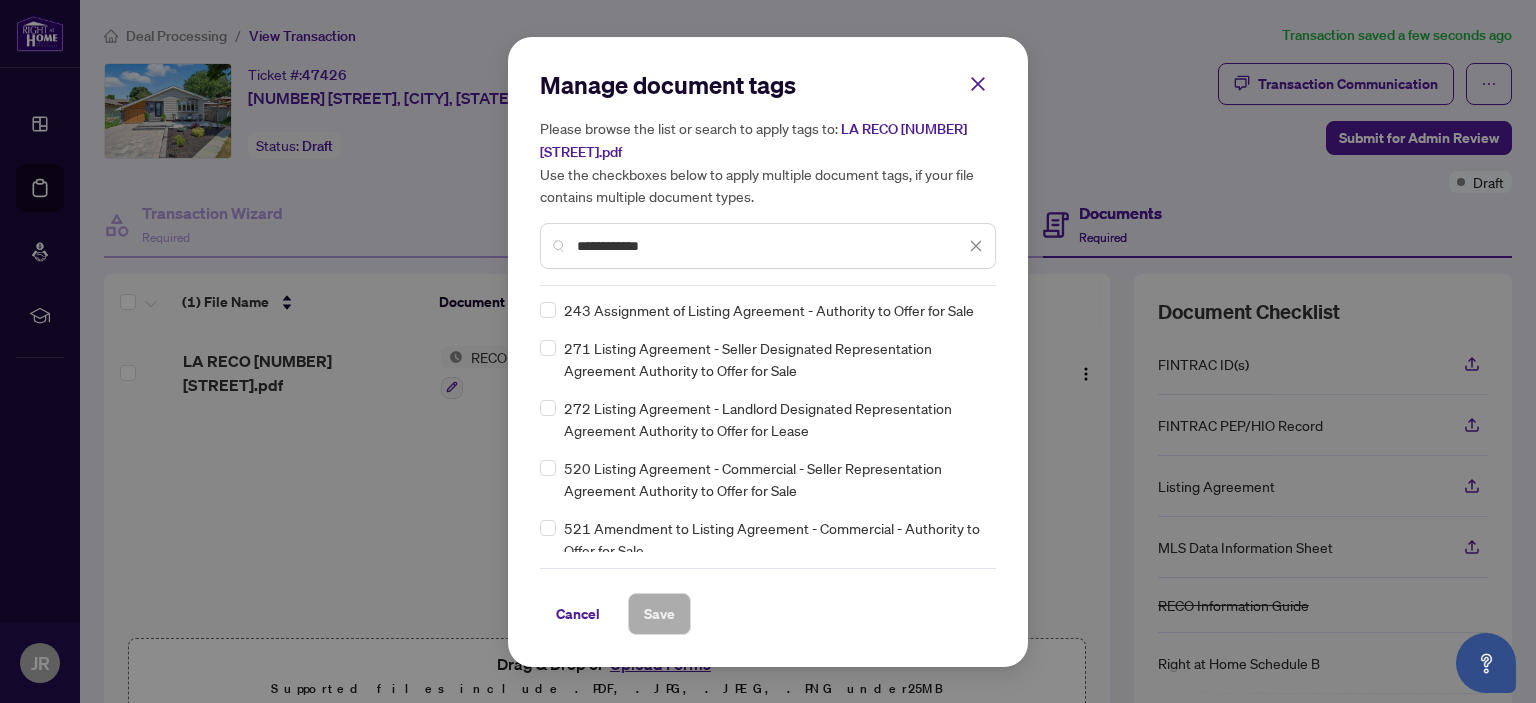 scroll, scrollTop: 592, scrollLeft: 0, axis: vertical 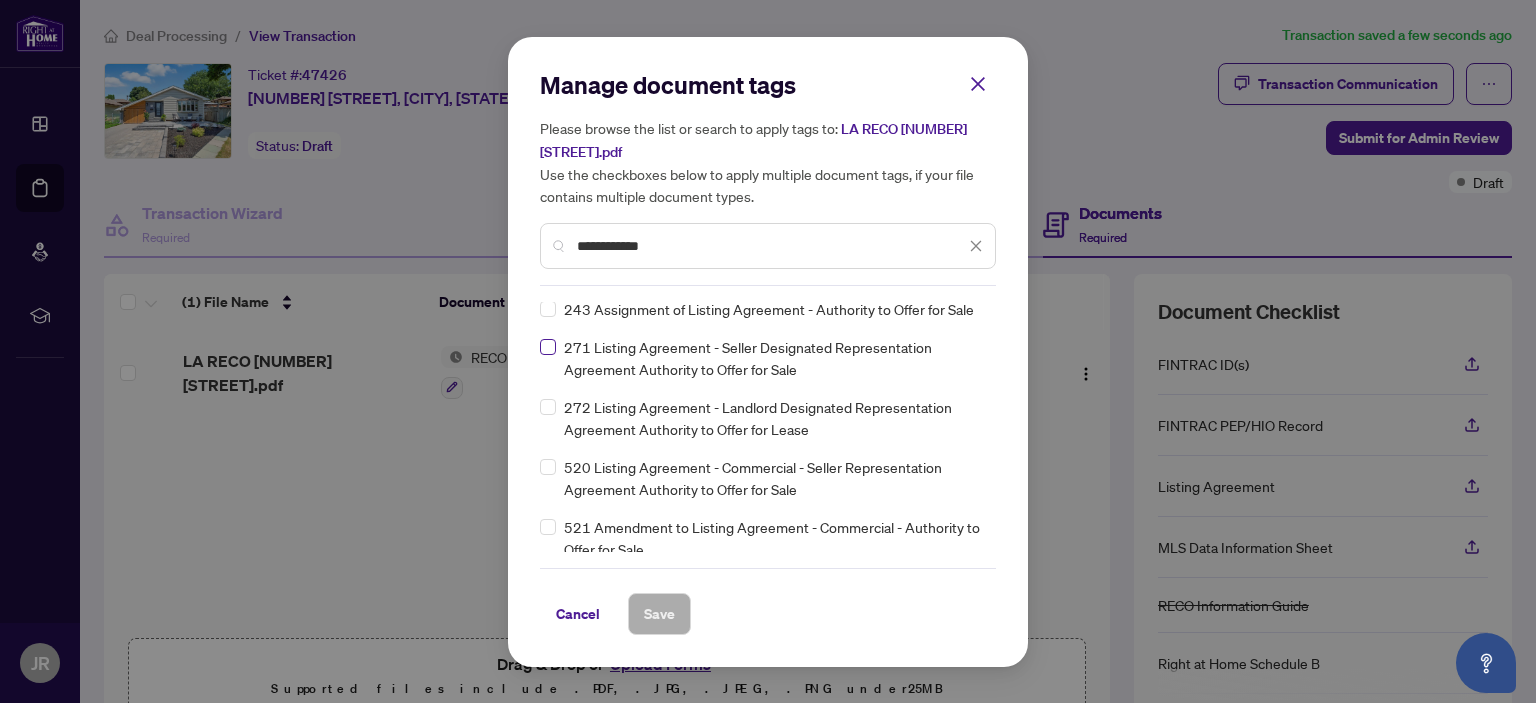 type on "**********" 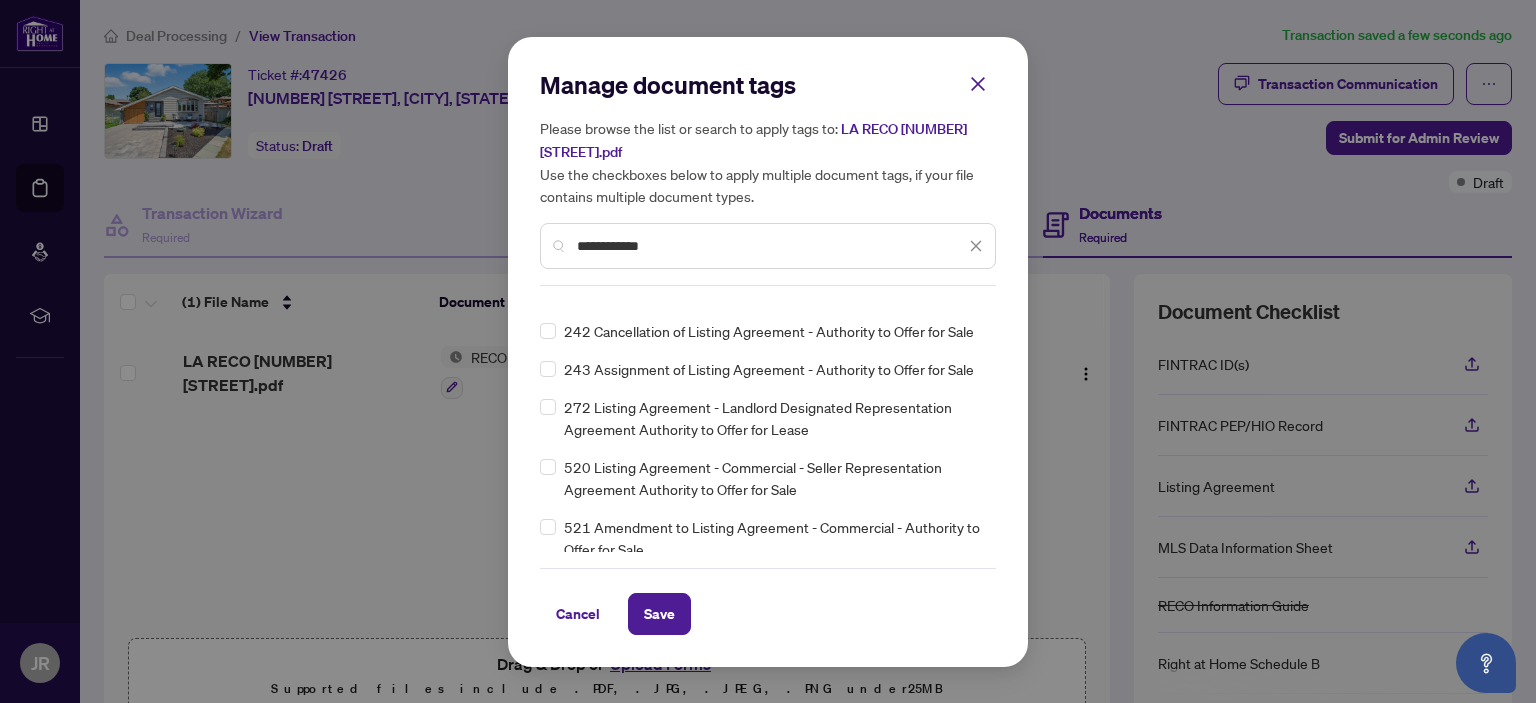 scroll, scrollTop: 0, scrollLeft: 0, axis: both 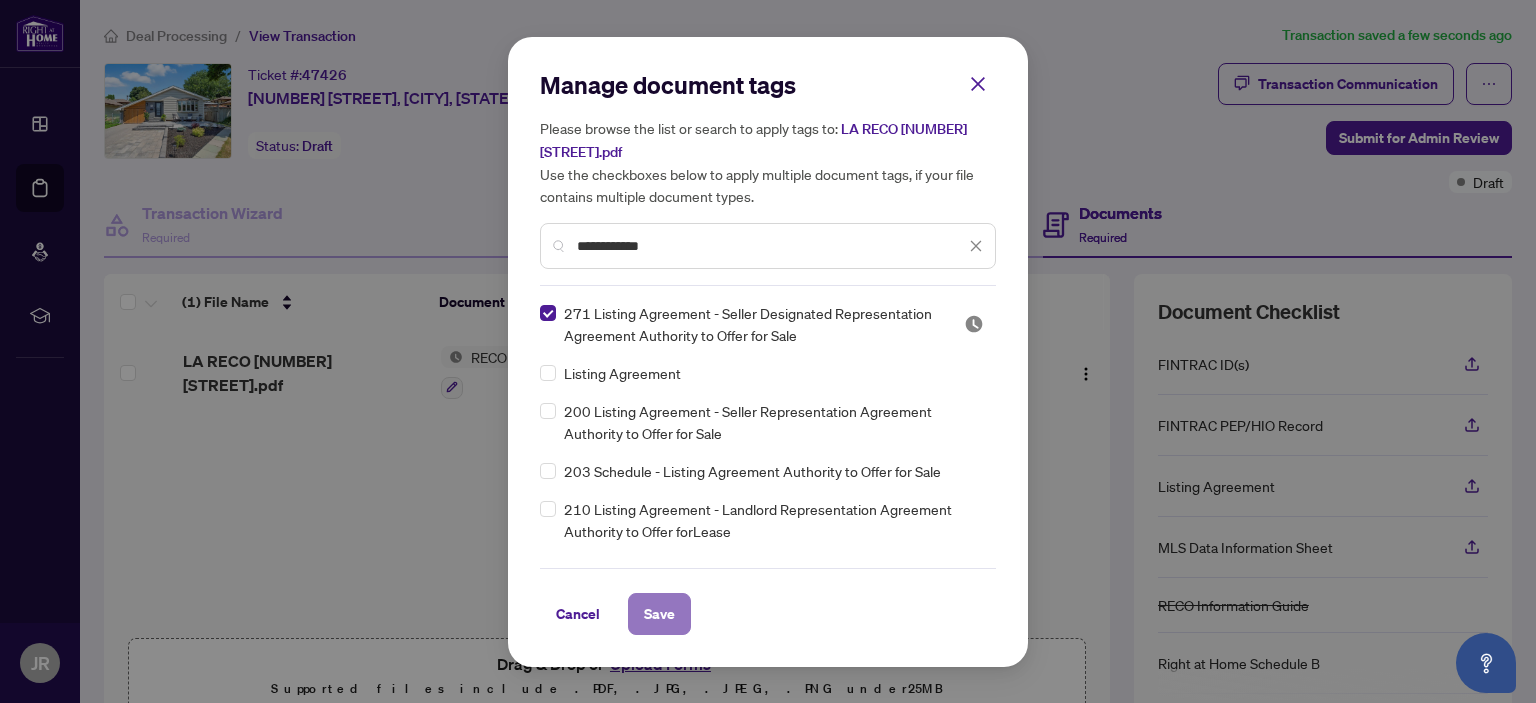 click on "Save" at bounding box center (659, 614) 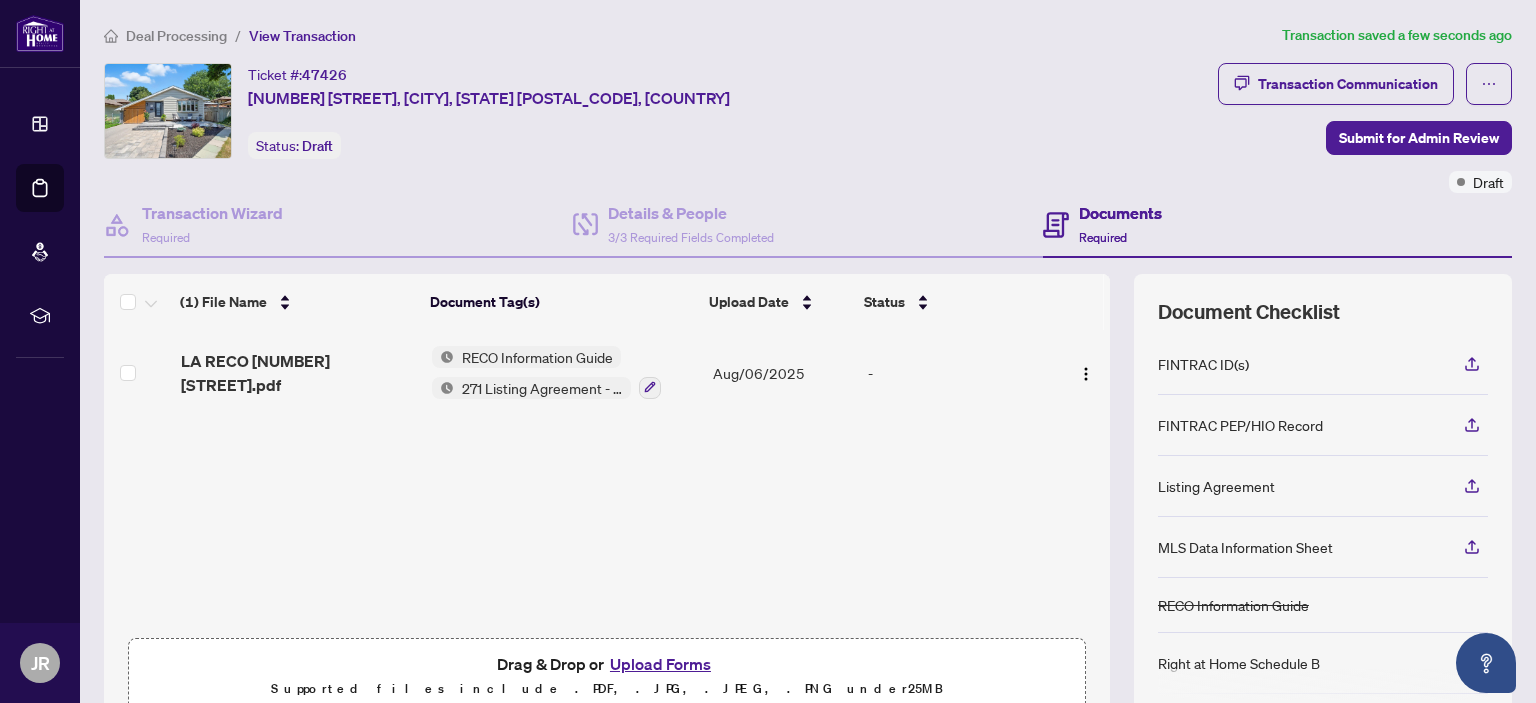 click on "Upload Forms" at bounding box center [660, 664] 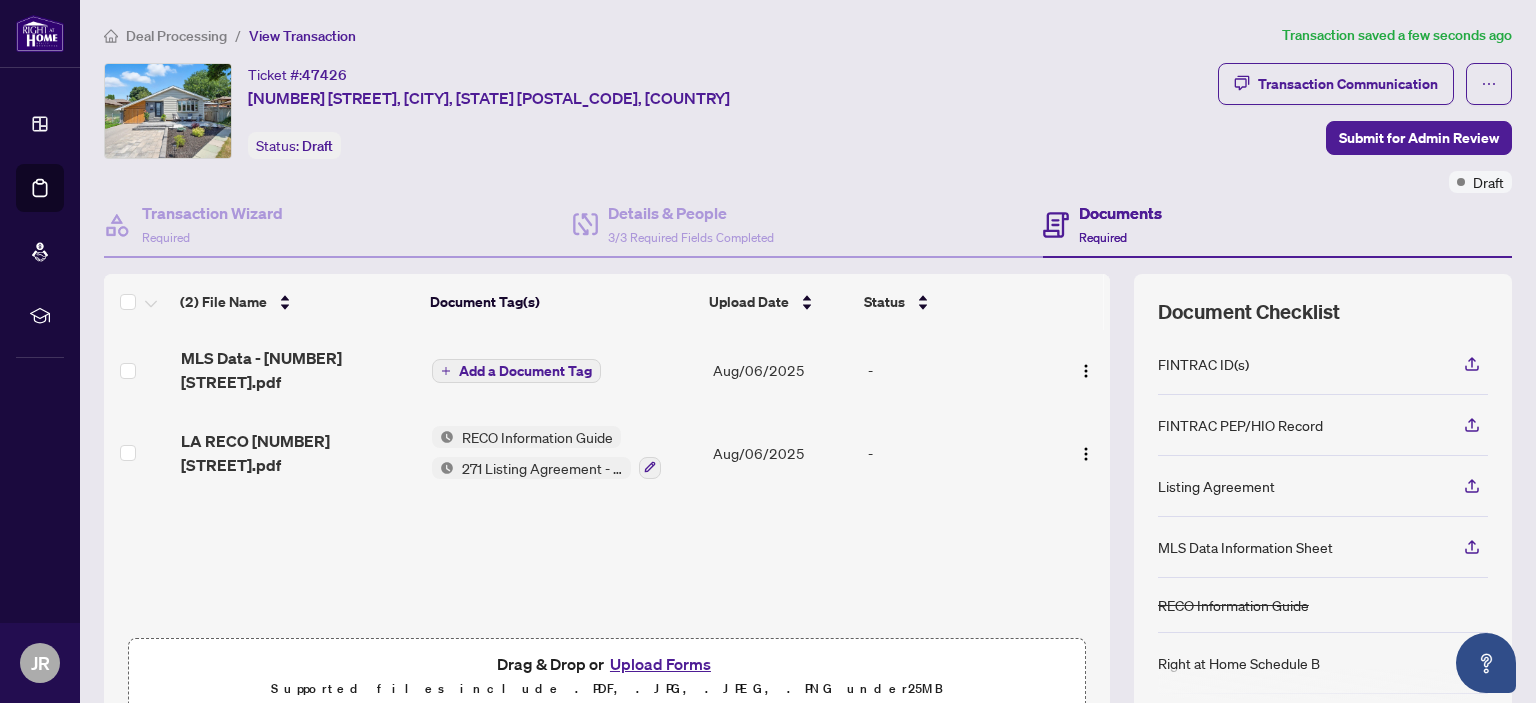click on "Add a Document Tag" at bounding box center (525, 371) 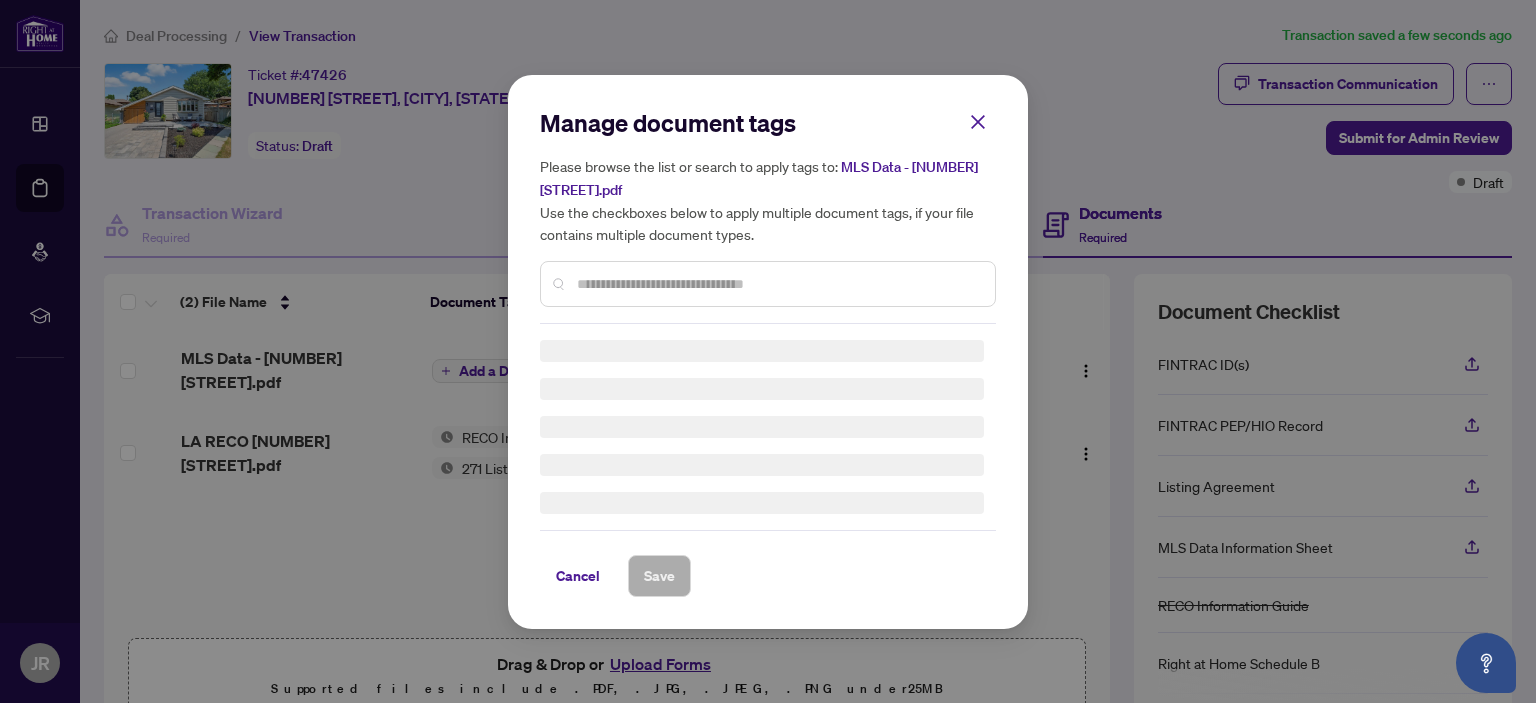 click at bounding box center (778, 284) 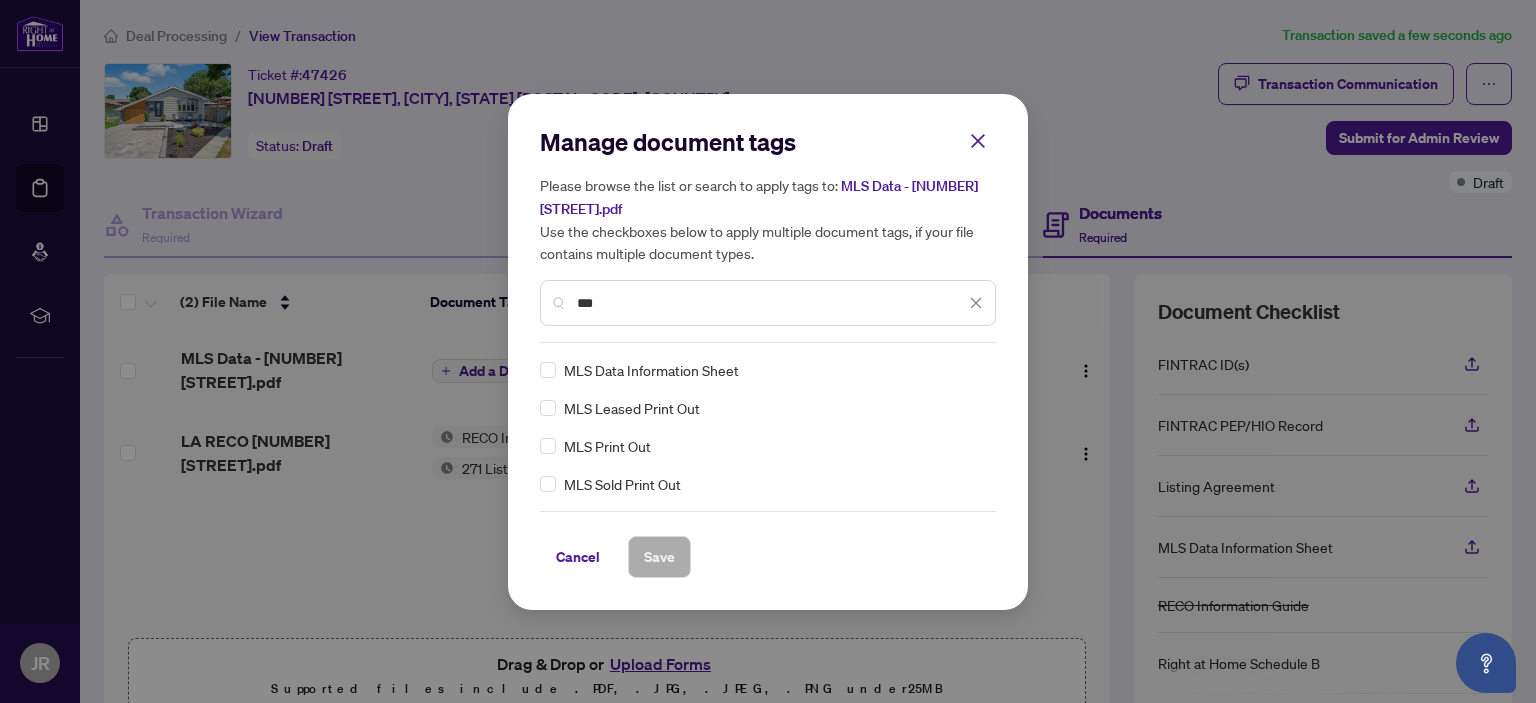 type on "***" 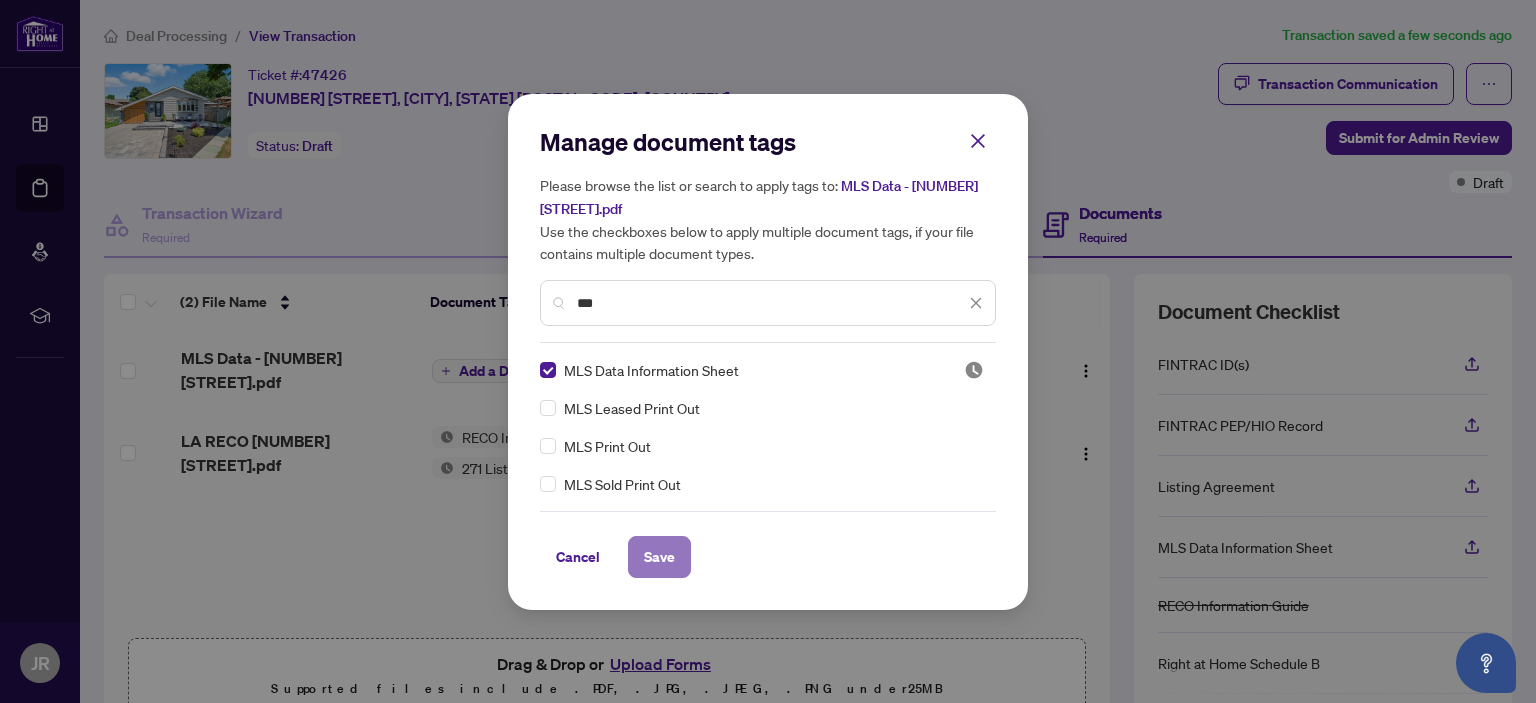 click on "Save" at bounding box center (659, 557) 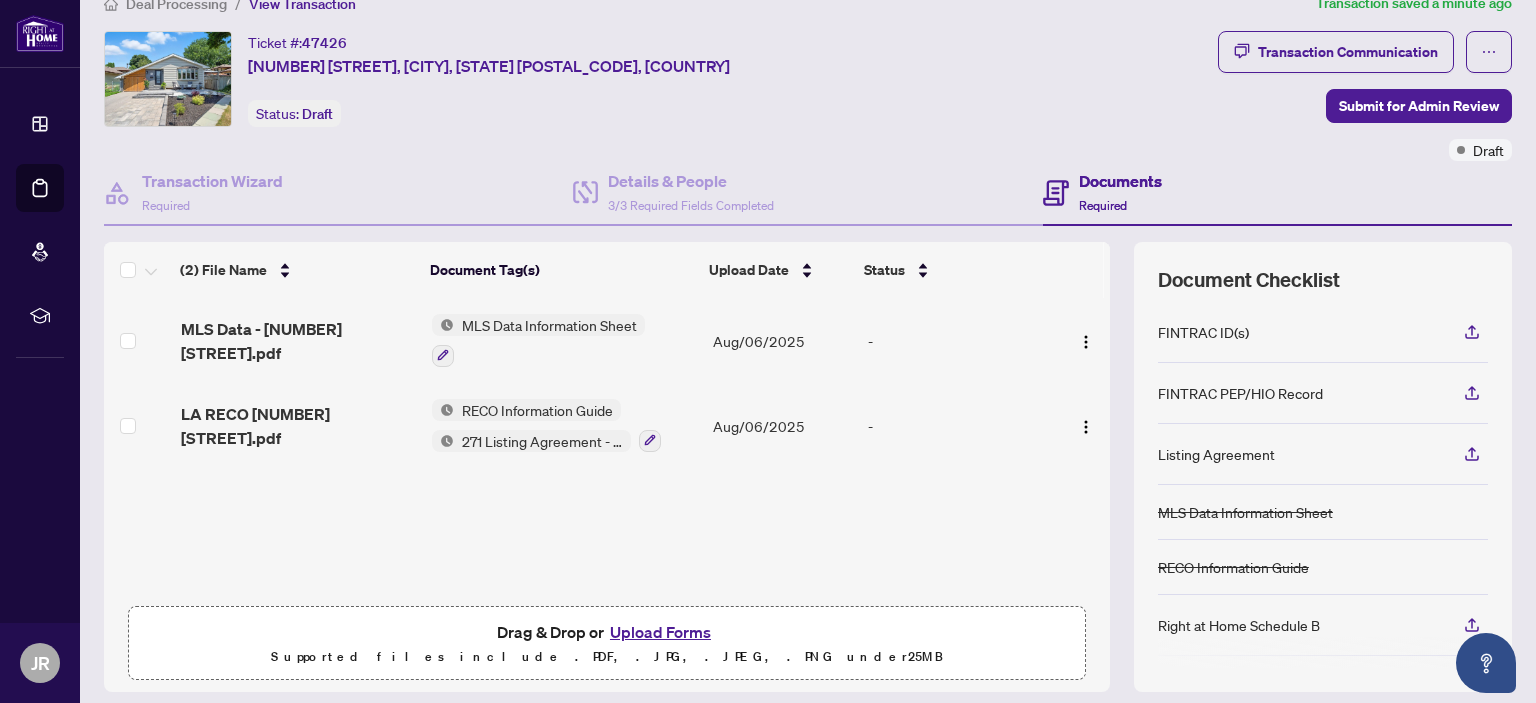 scroll, scrollTop: 0, scrollLeft: 0, axis: both 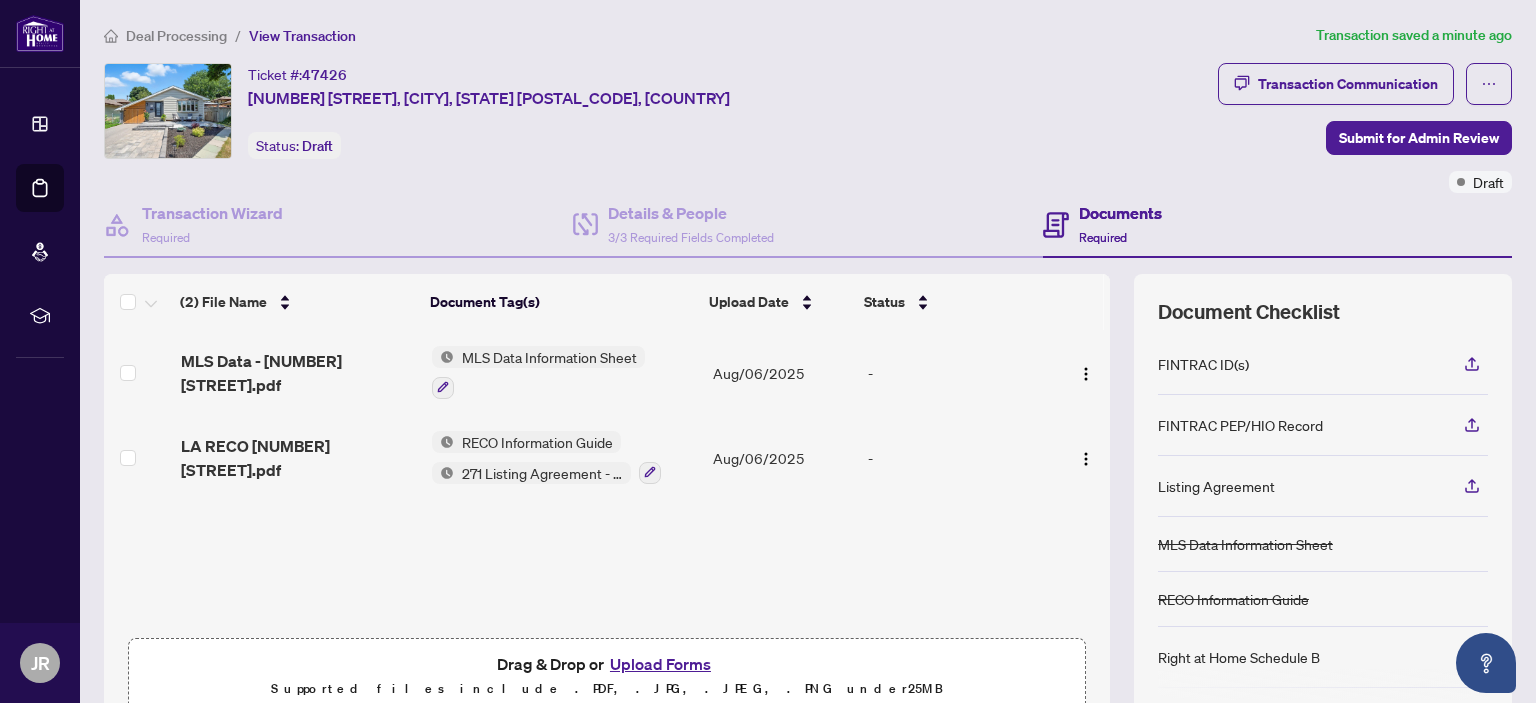 click on "Documents" at bounding box center (1120, 213) 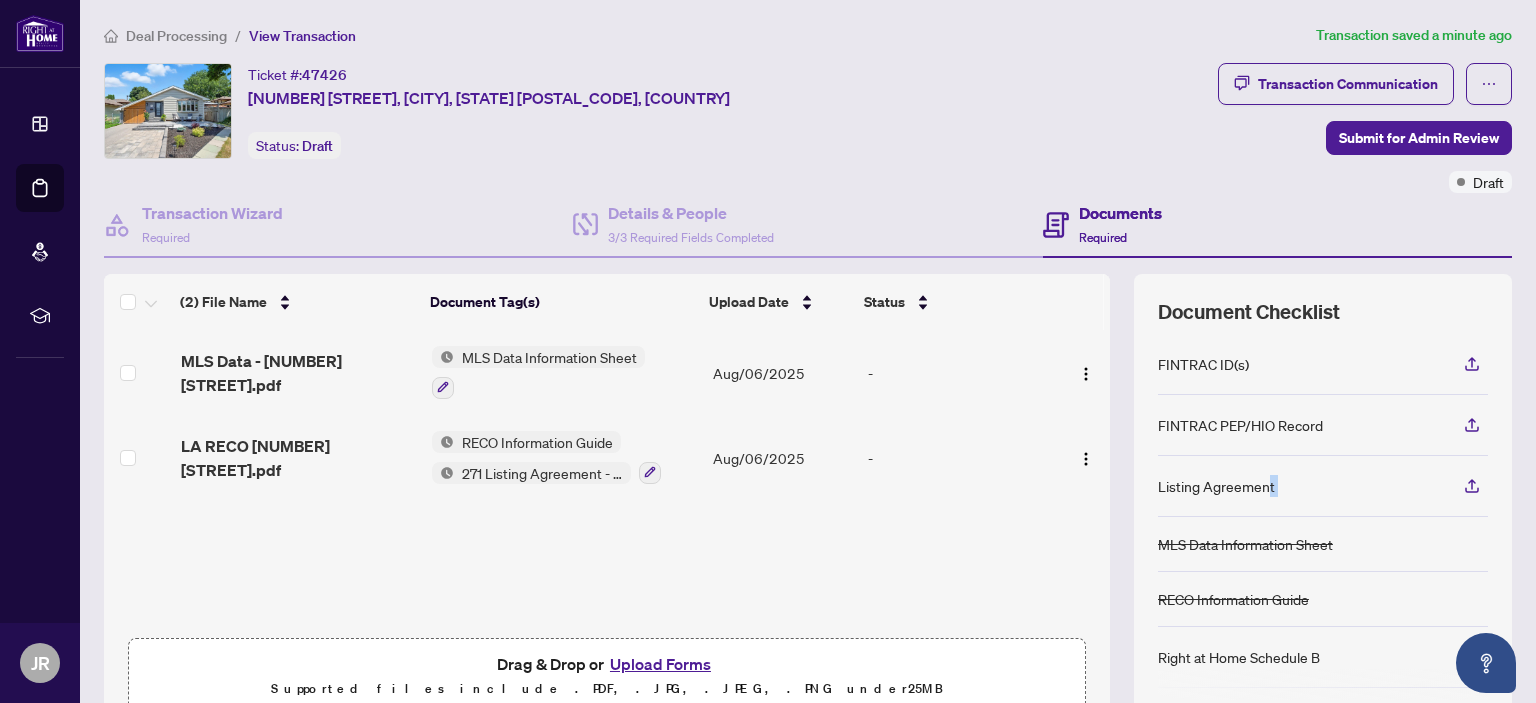 drag, startPoint x: 1252, startPoint y: 491, endPoint x: 1410, endPoint y: 472, distance: 159.1383 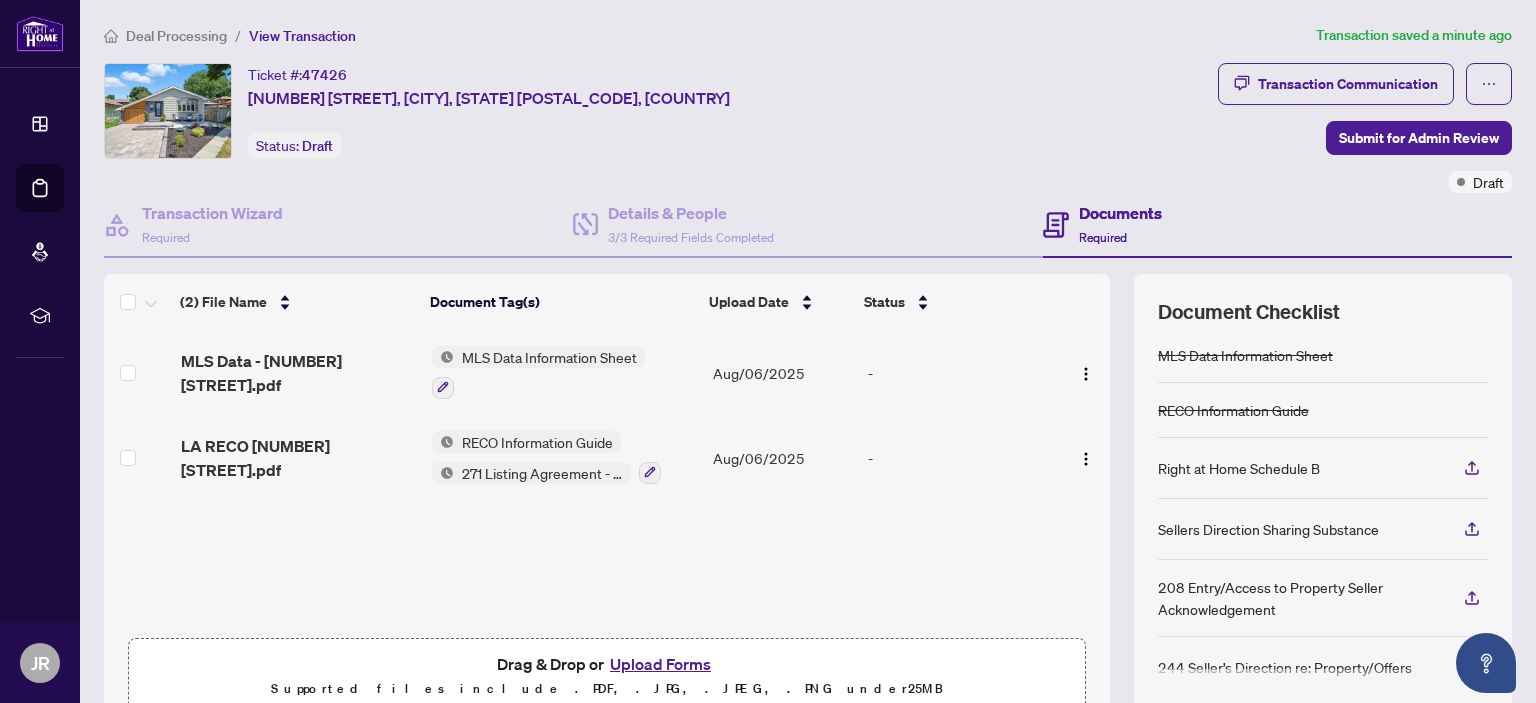 scroll, scrollTop: 189, scrollLeft: 0, axis: vertical 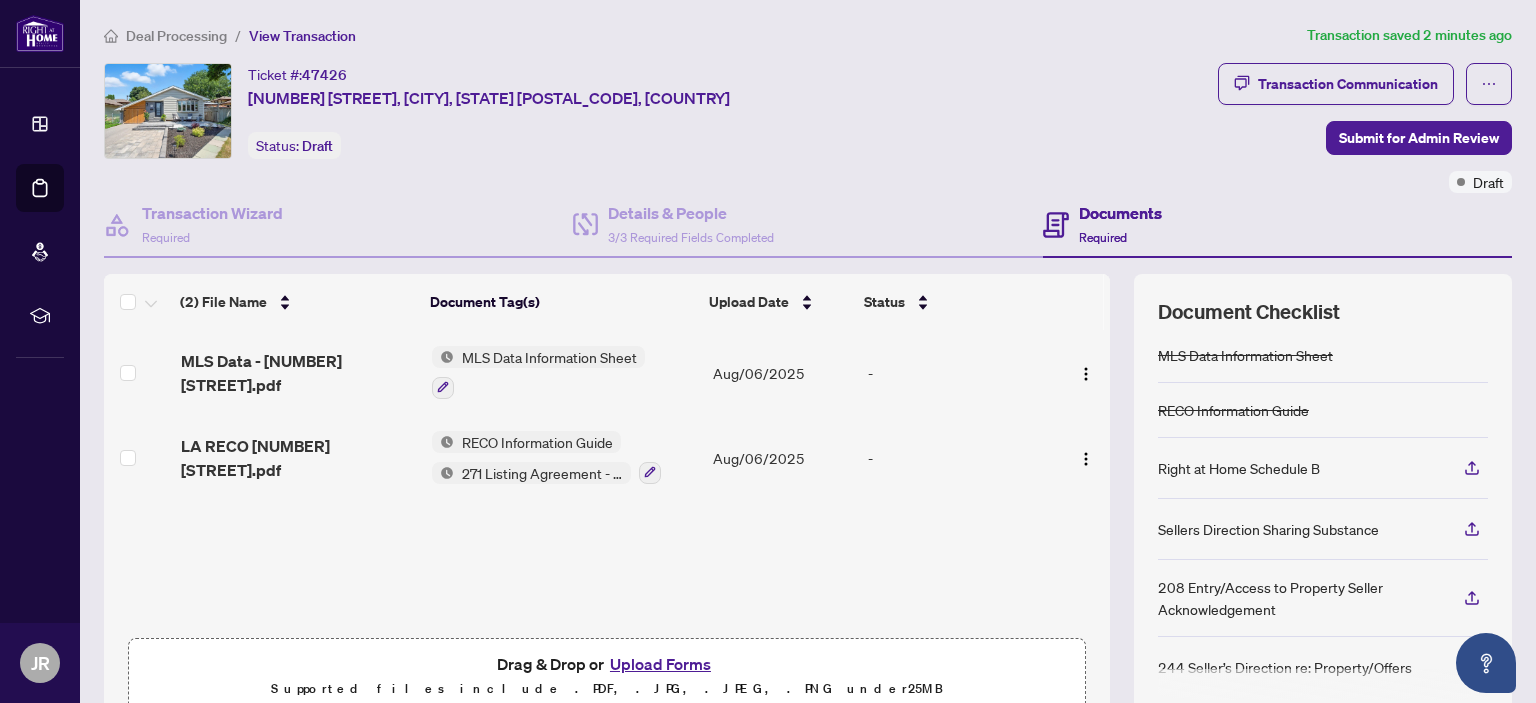 click on "Transaction Communication Submit for Admin Review Draft" at bounding box center [1365, 128] 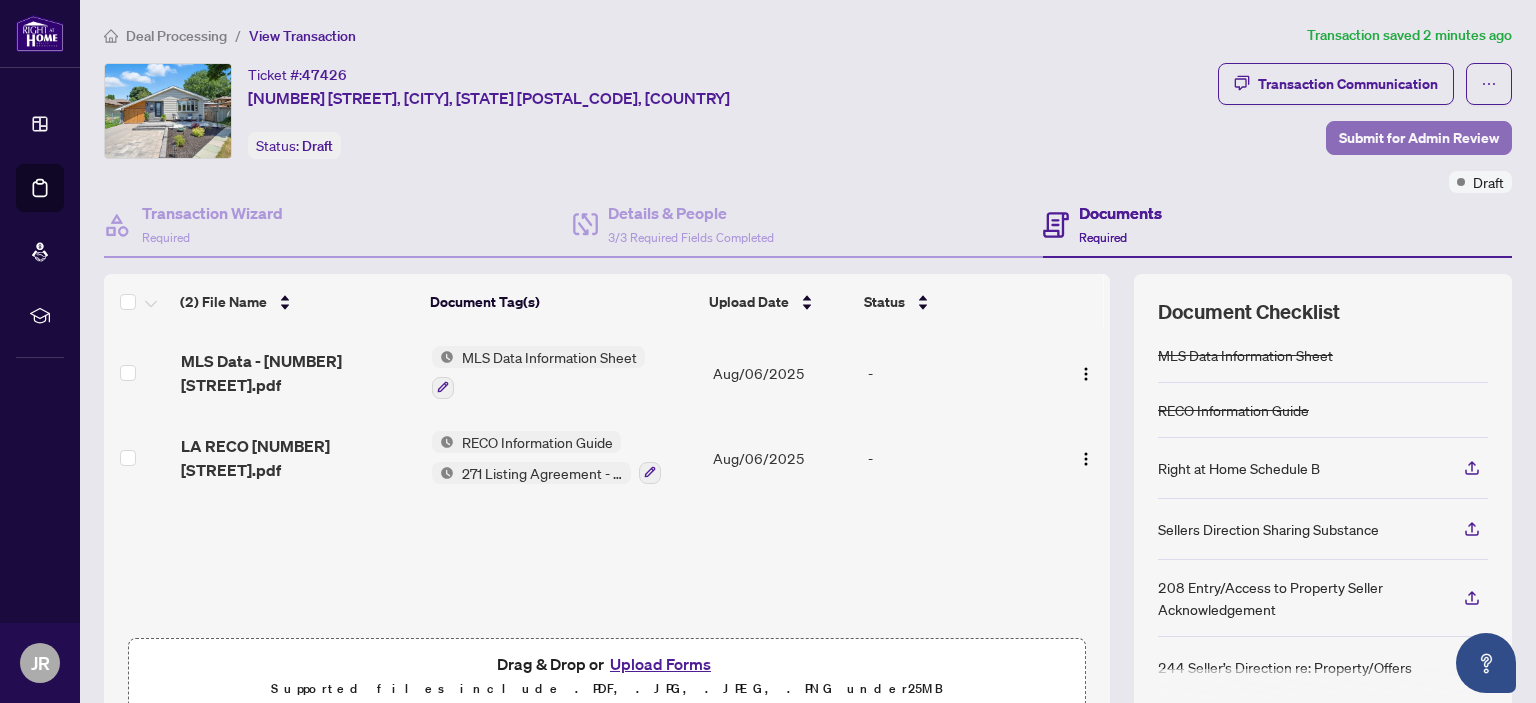 click on "Submit for Admin Review" at bounding box center (1419, 138) 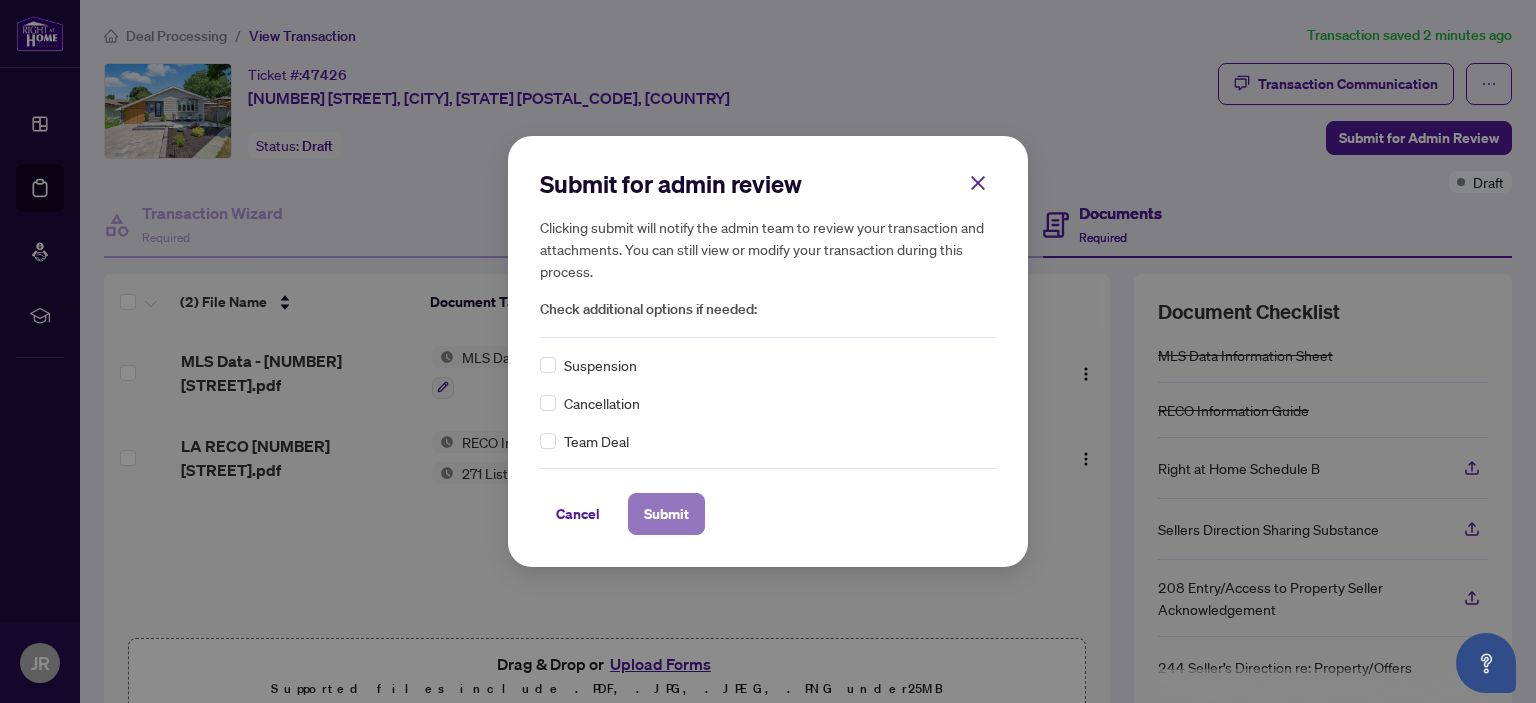 click on "Submit" at bounding box center [666, 514] 